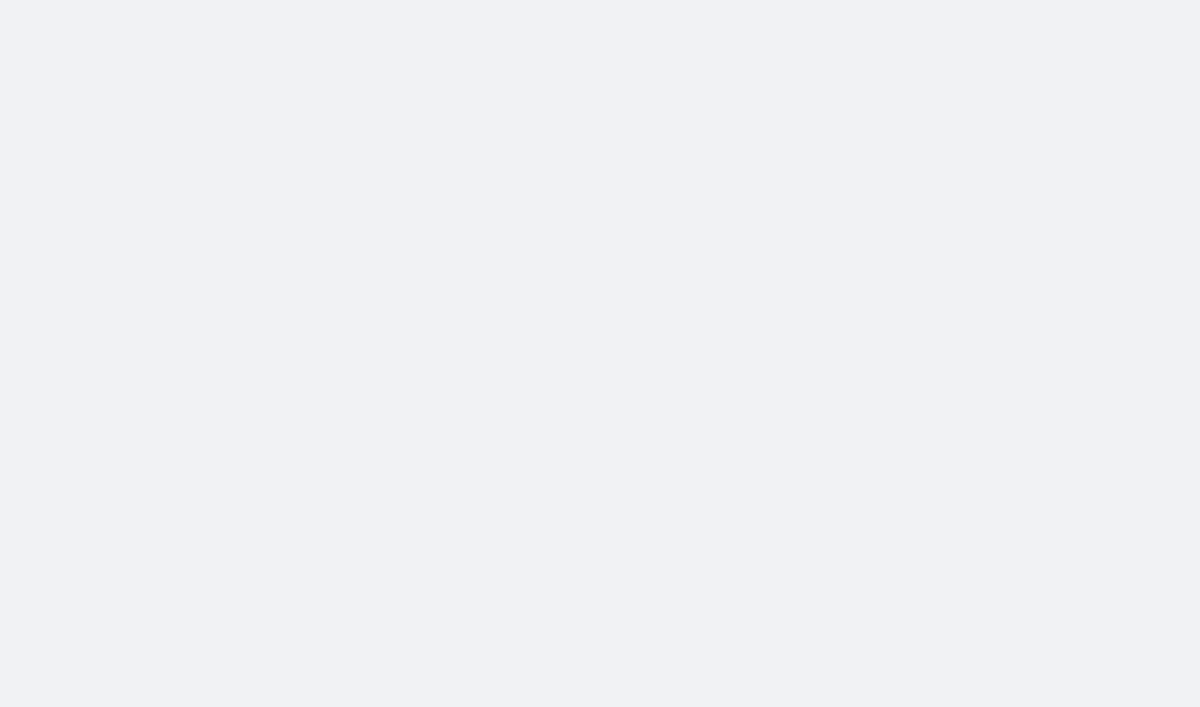 scroll, scrollTop: 0, scrollLeft: 0, axis: both 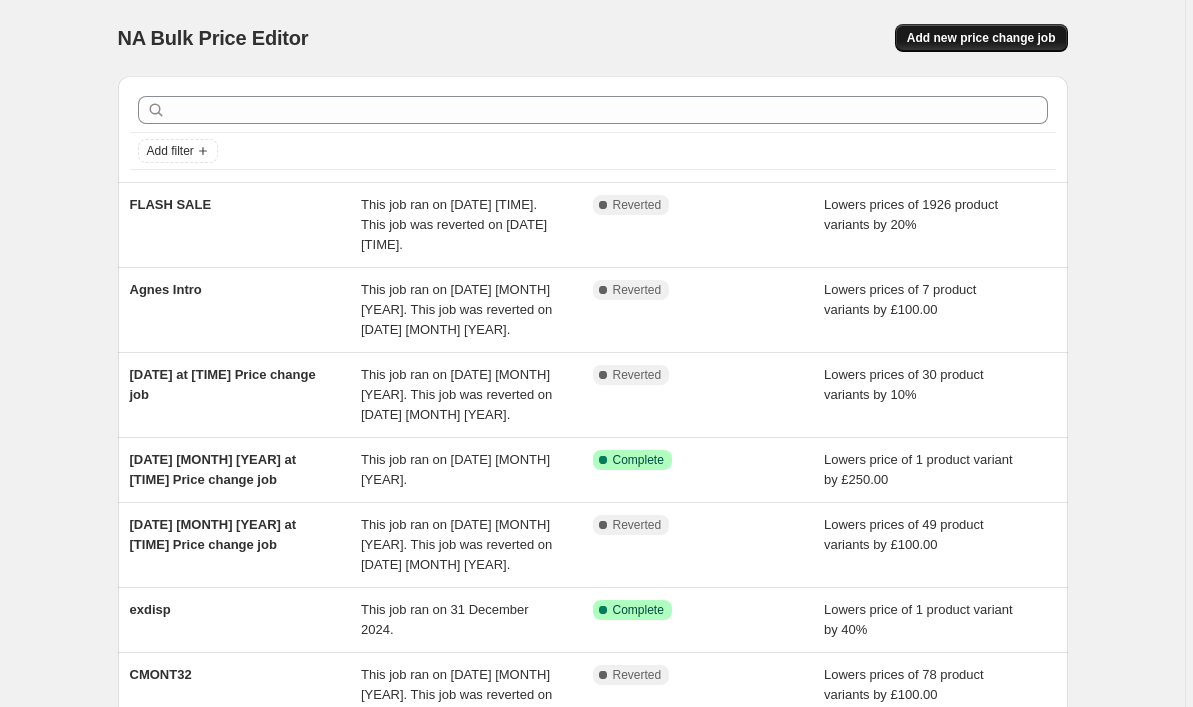 click on "Add new price change job" at bounding box center (981, 38) 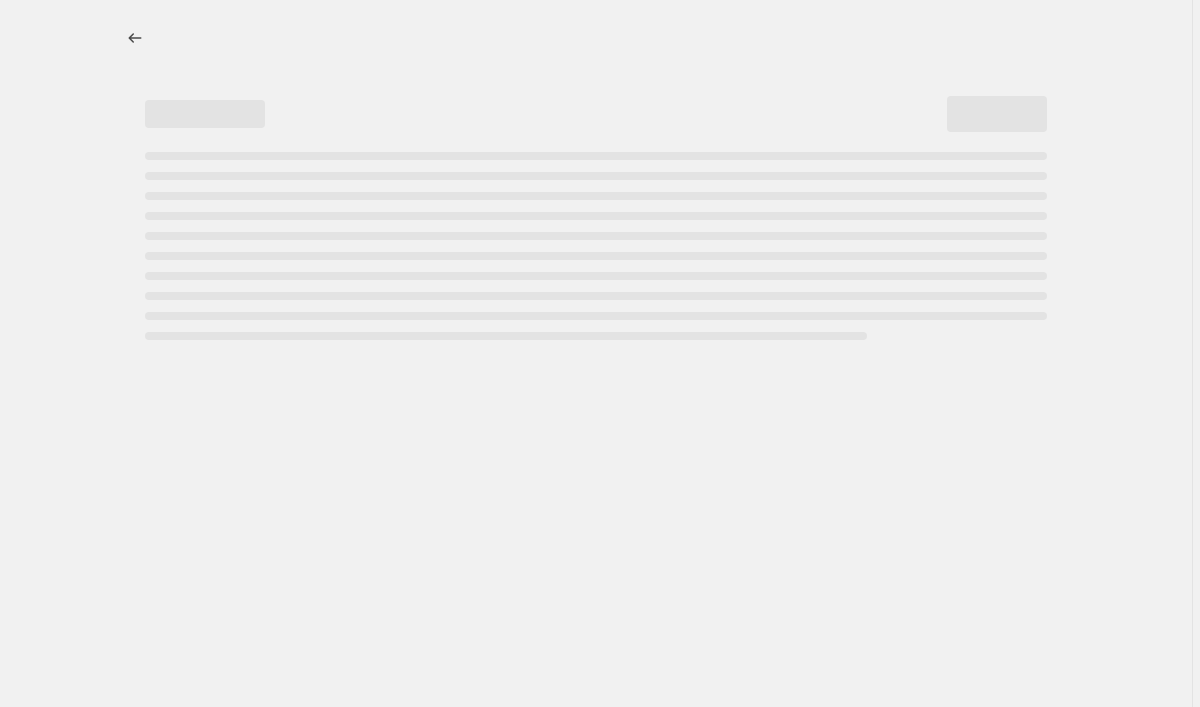select on "percentage" 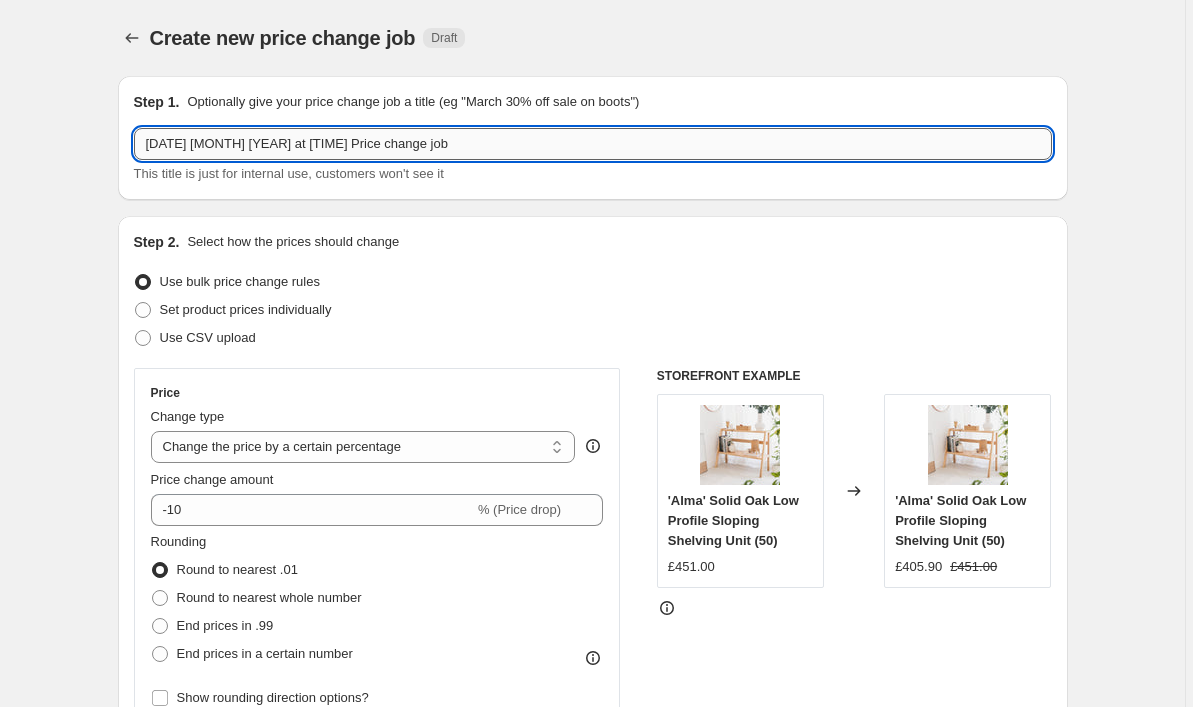 click on "[DATE] [MONTH] [YEAR] at [TIME] Price change job" at bounding box center [593, 144] 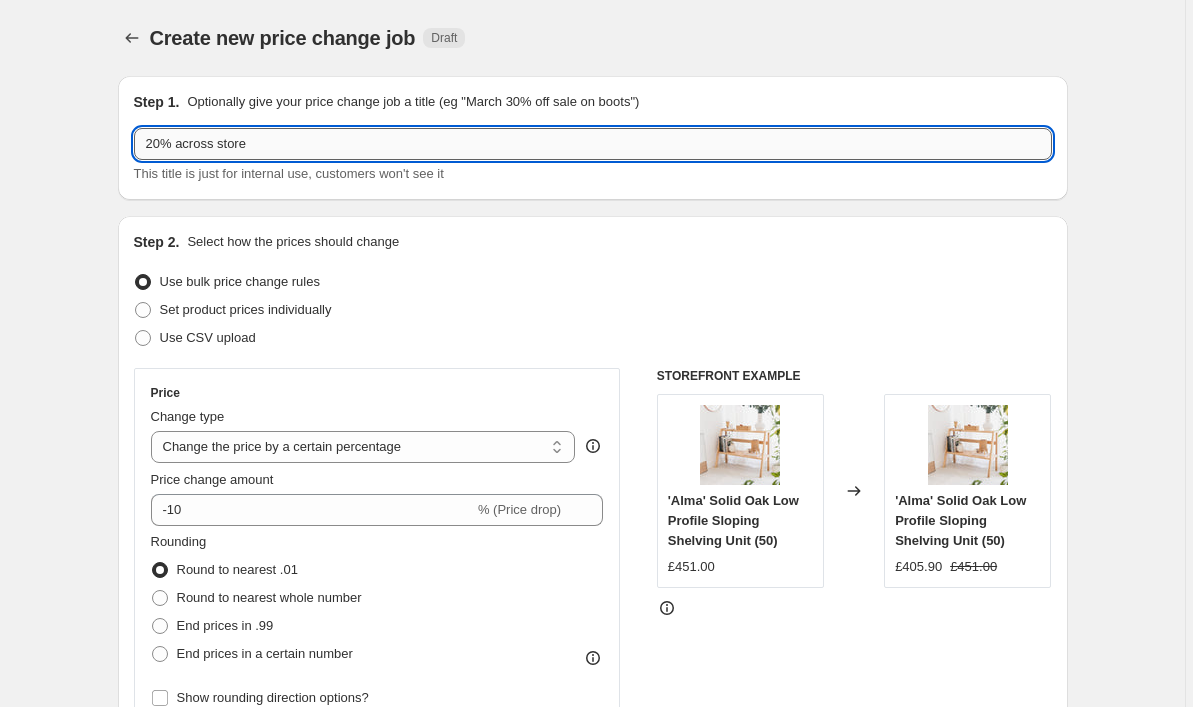 click on "20% across store" at bounding box center (593, 144) 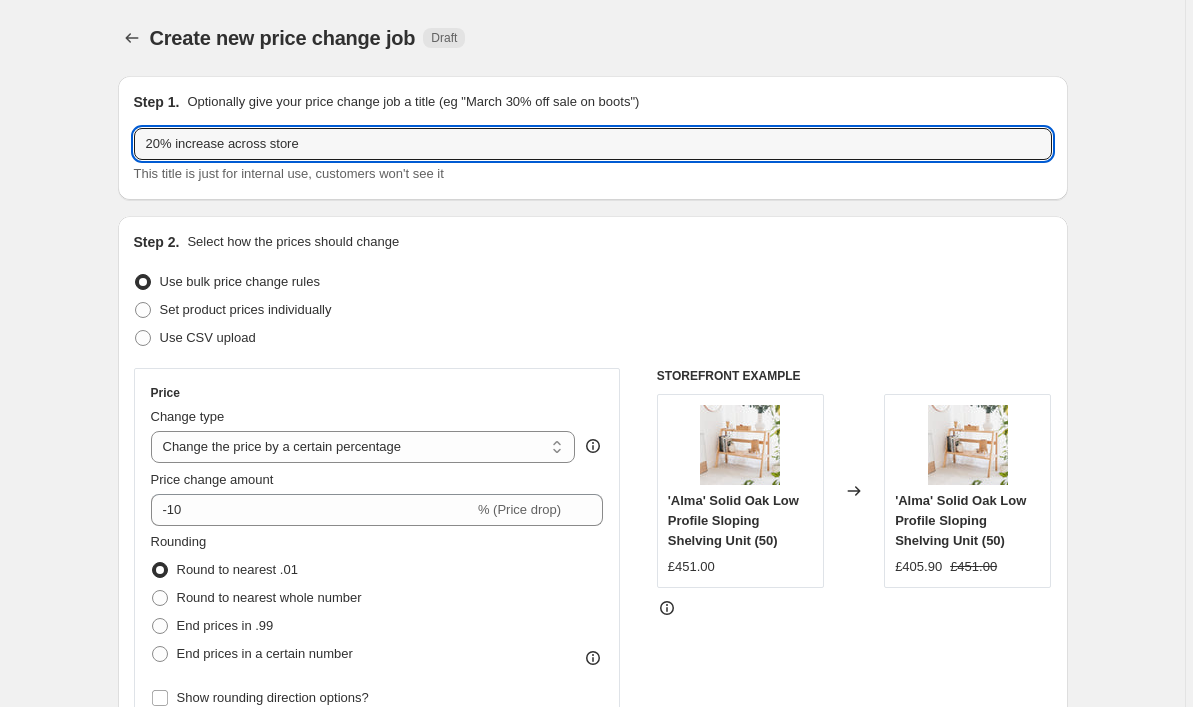 type on "20% increase across store" 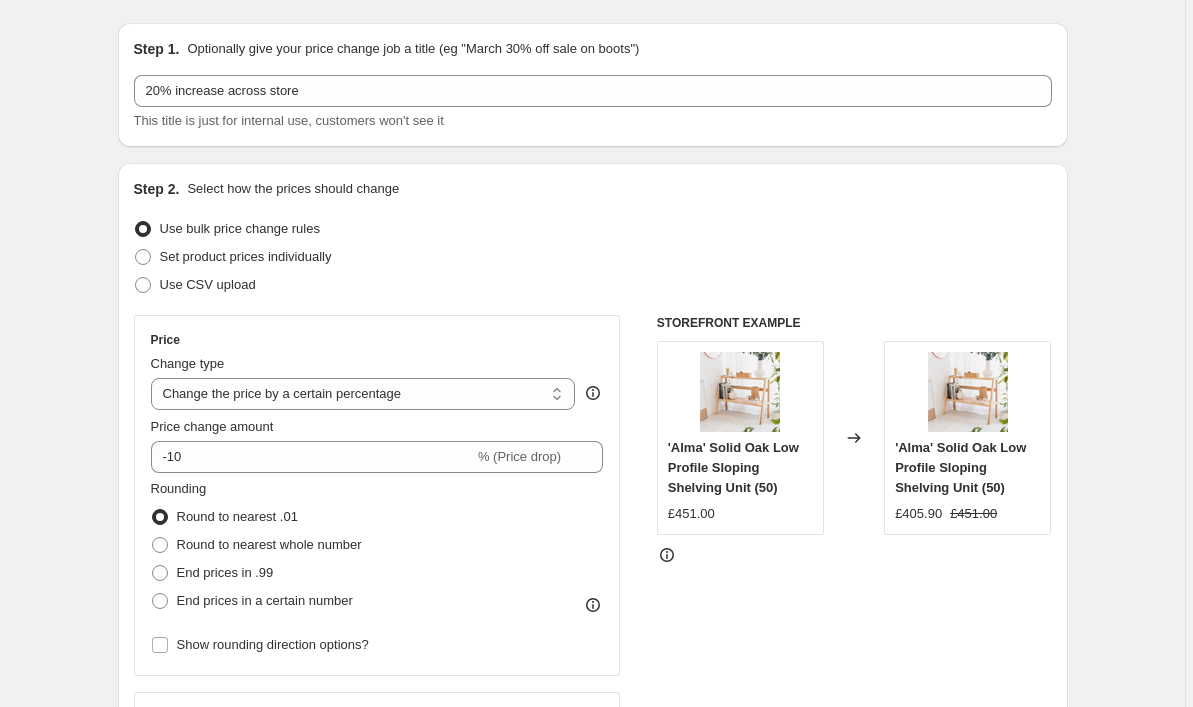 scroll, scrollTop: 70, scrollLeft: 0, axis: vertical 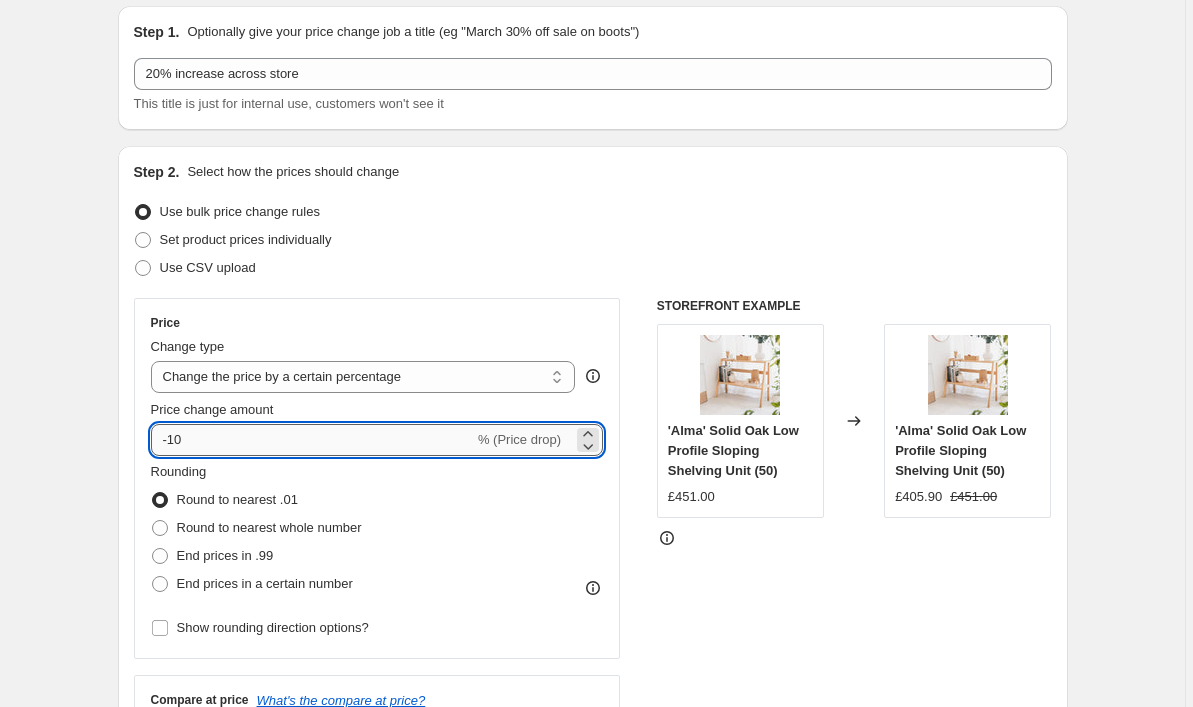 click on "-10" at bounding box center [312, 440] 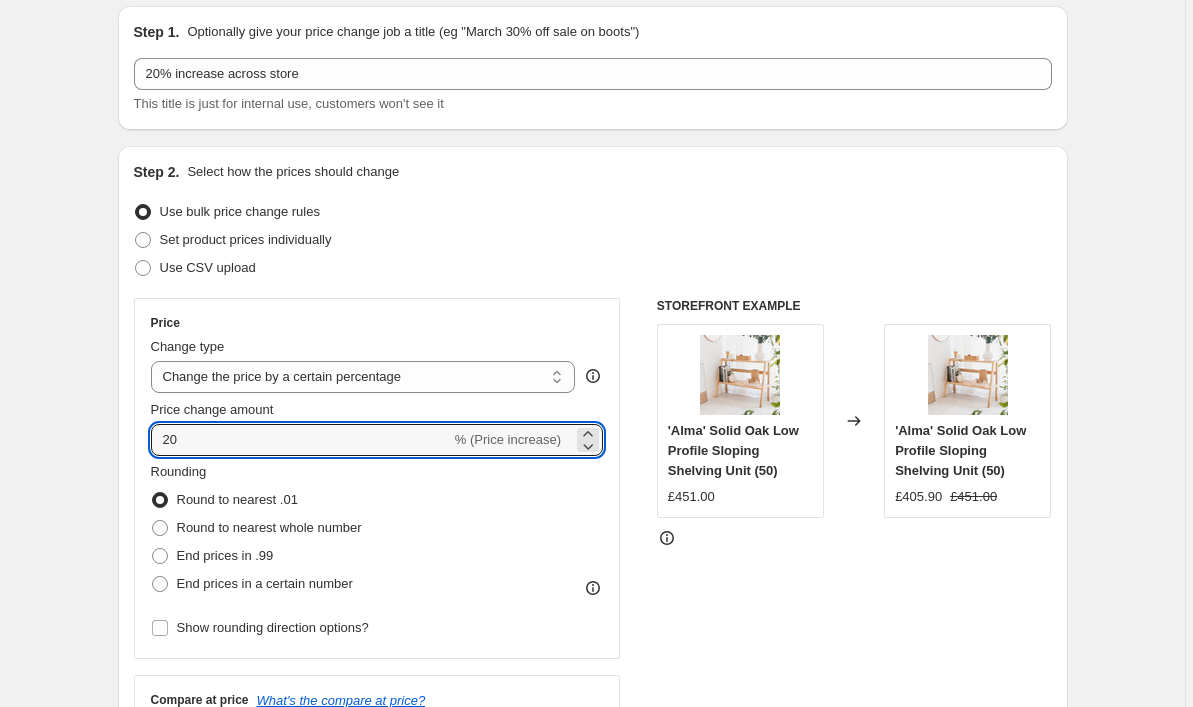type on "20" 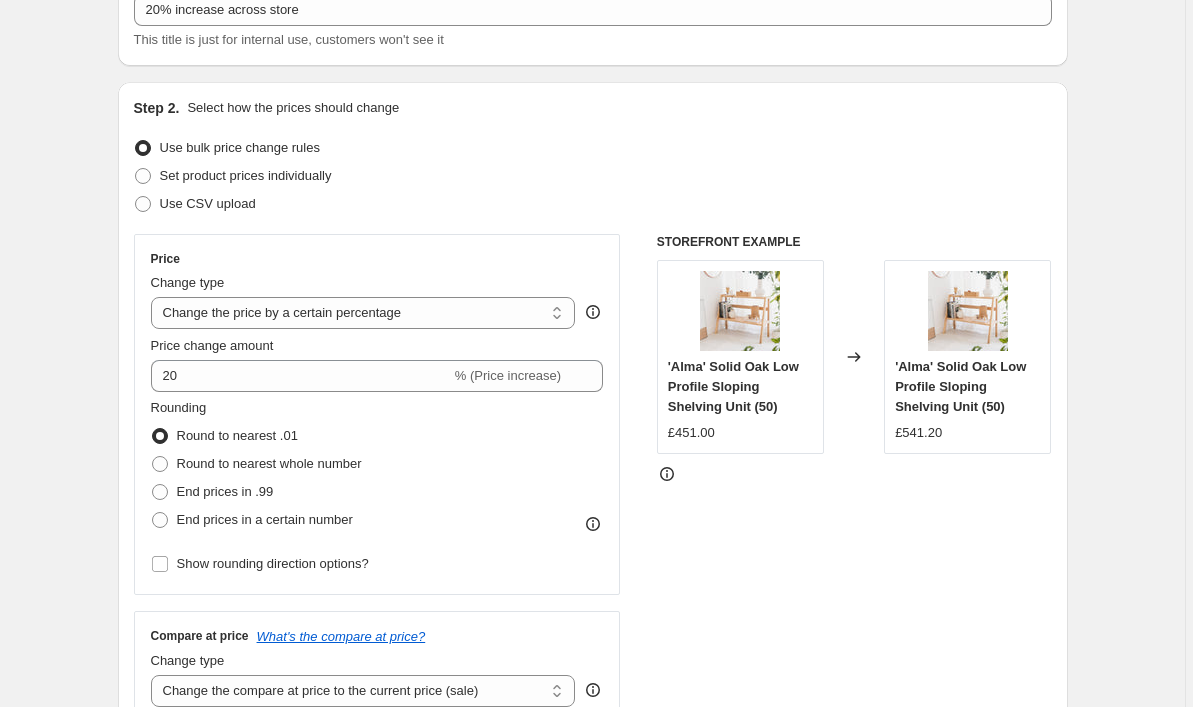 scroll, scrollTop: 159, scrollLeft: 0, axis: vertical 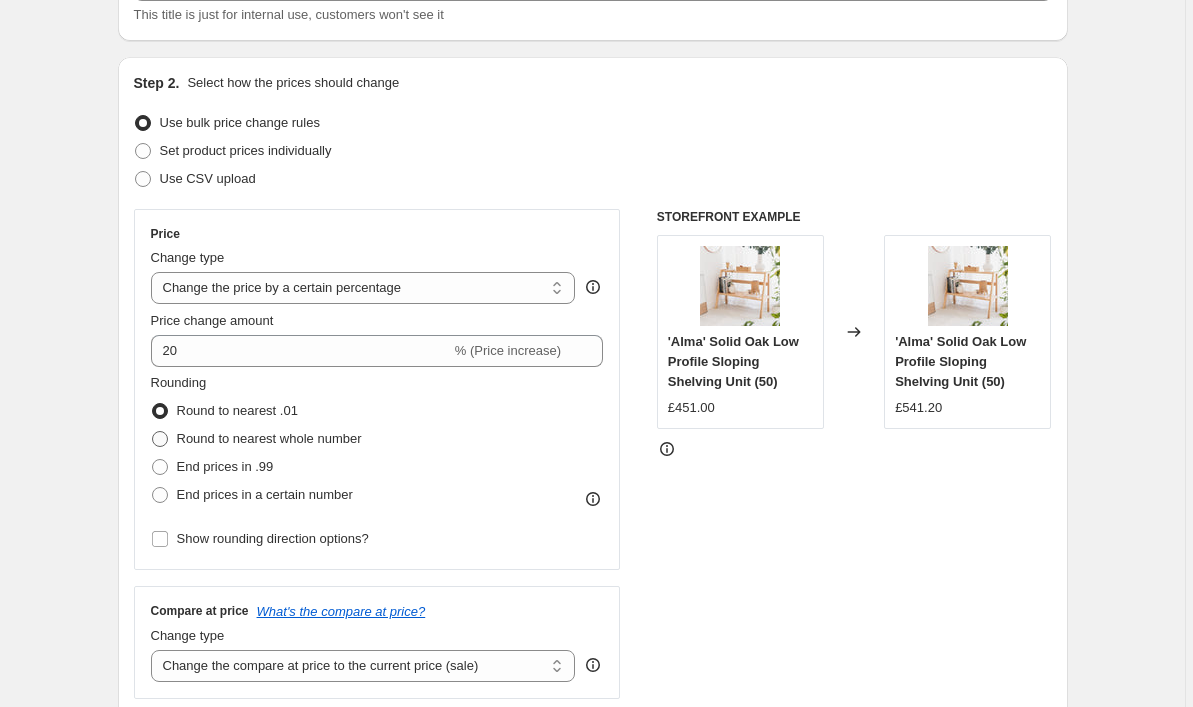 click on "Round to nearest whole number" at bounding box center [269, 438] 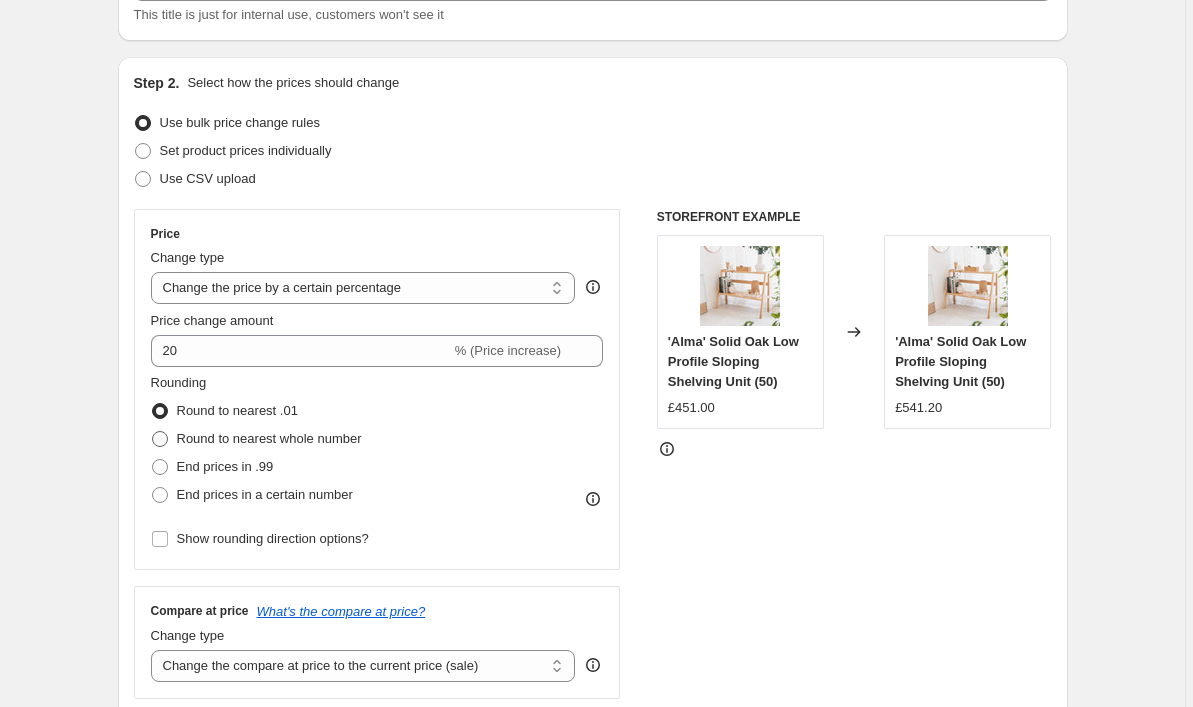 radio on "true" 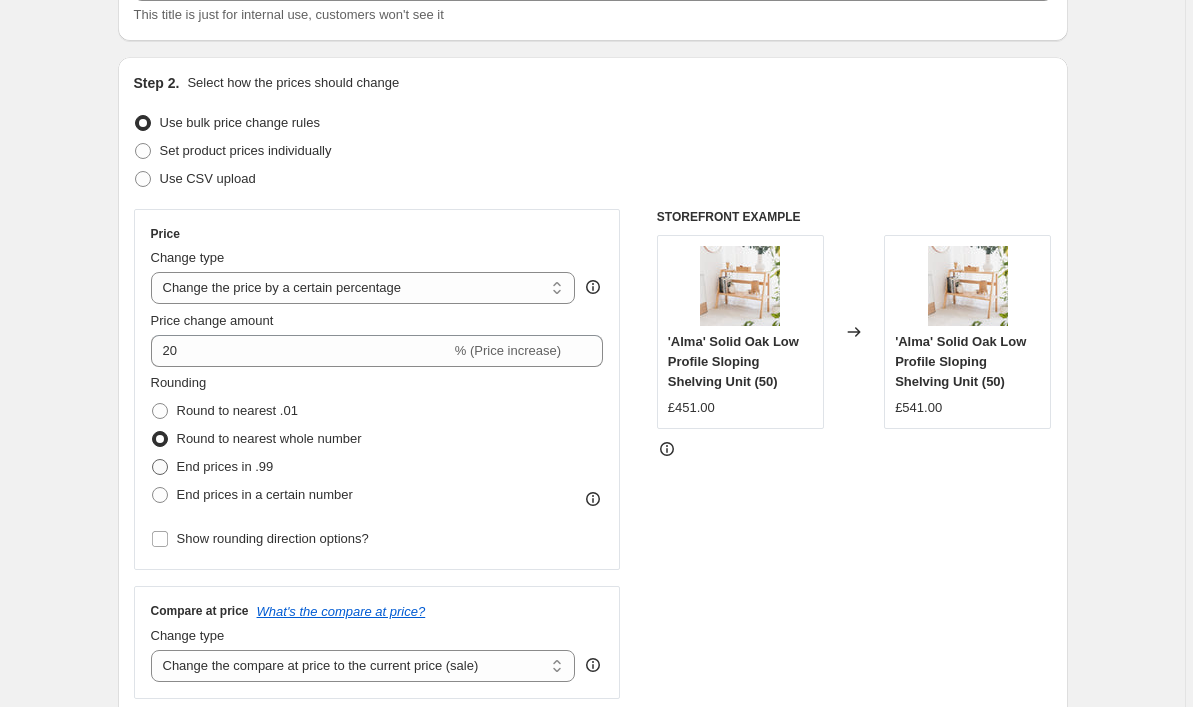 click on "End prices in .99" at bounding box center [225, 466] 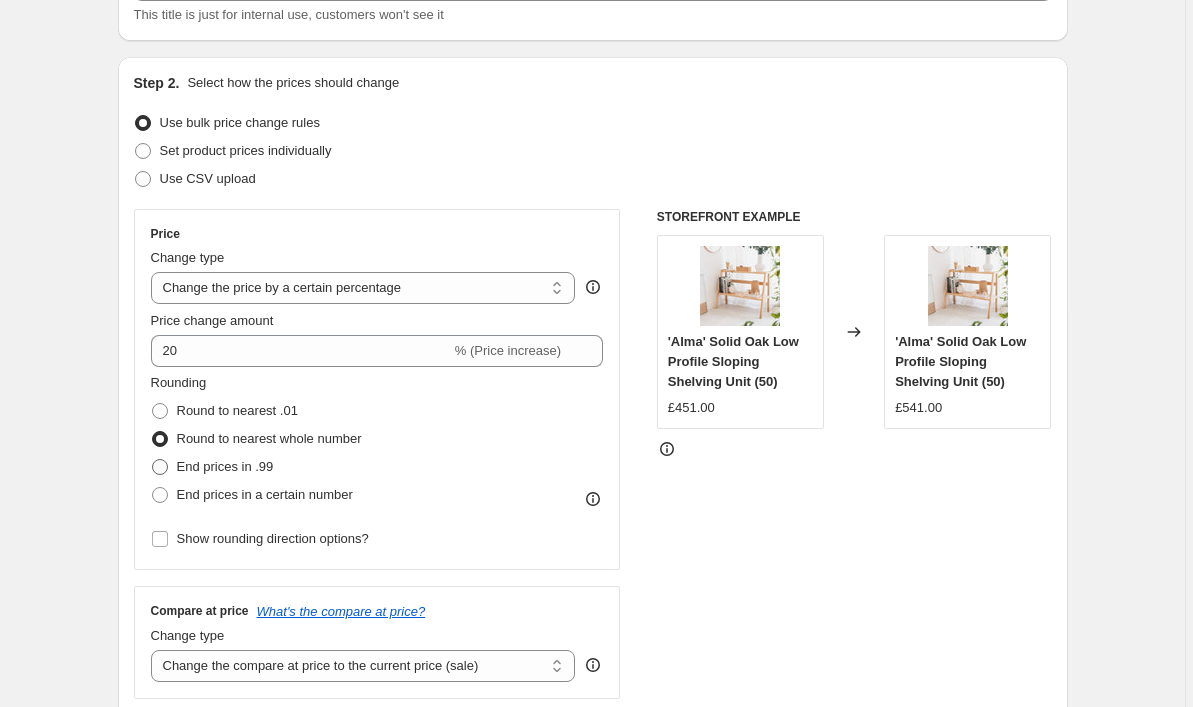 radio on "true" 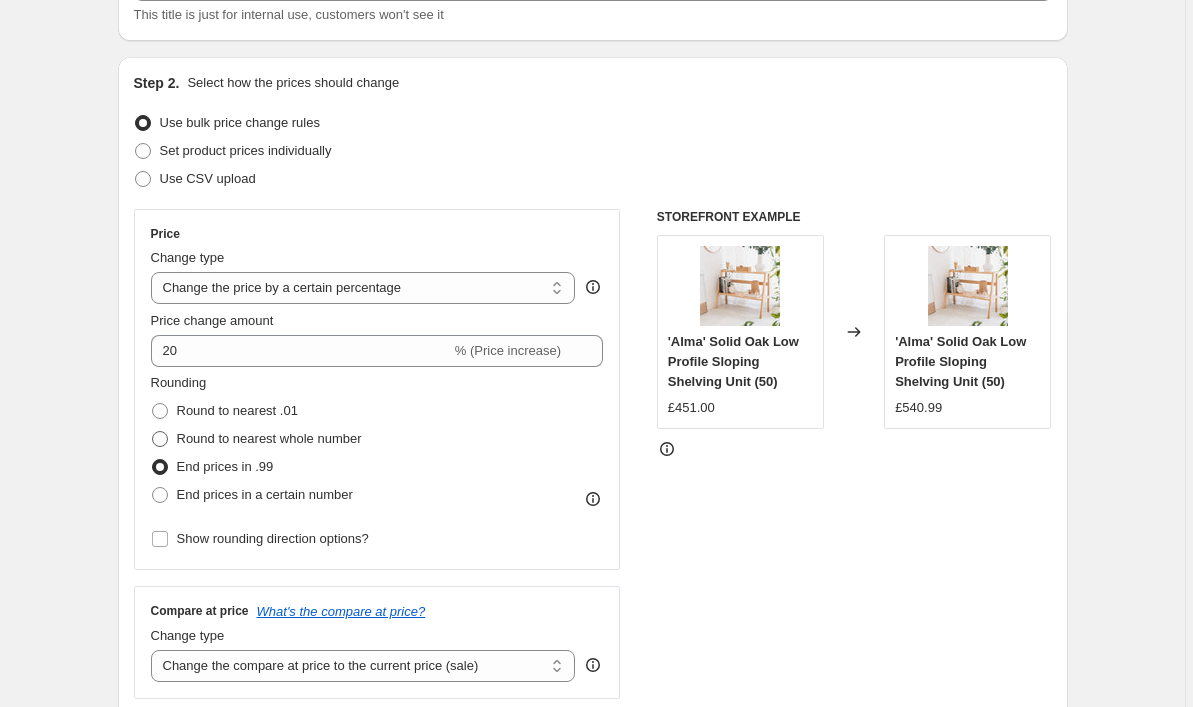 click on "Round to nearest whole number" at bounding box center [269, 438] 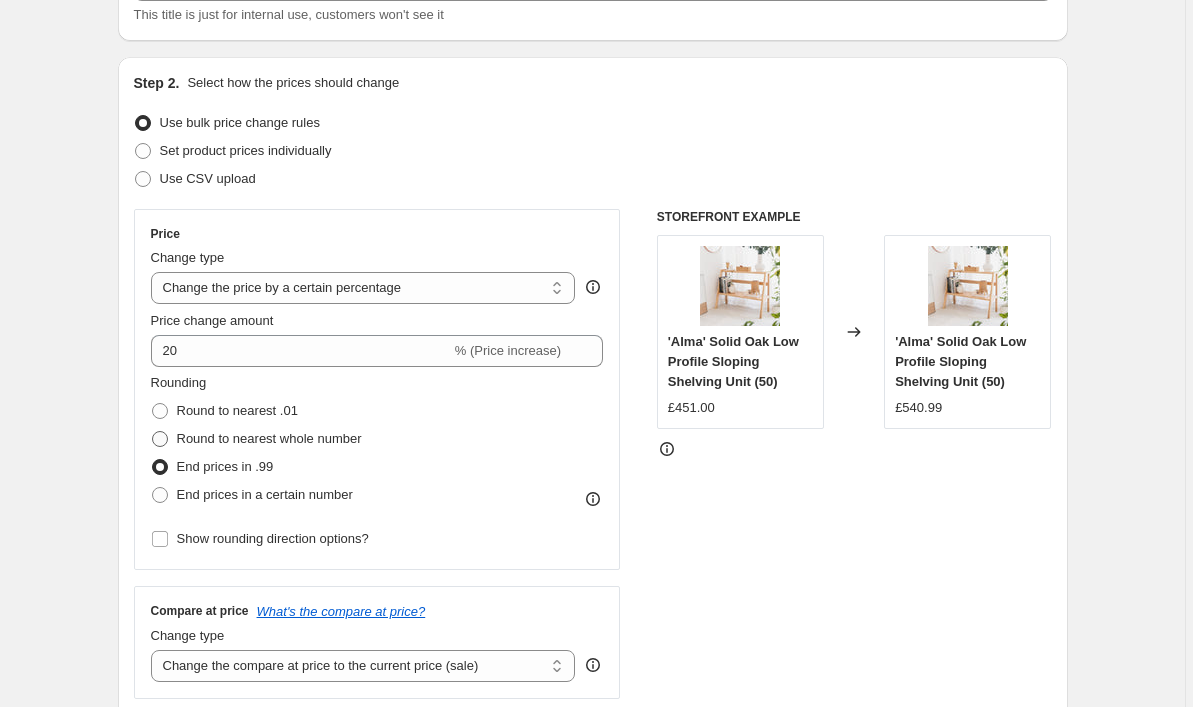 radio on "true" 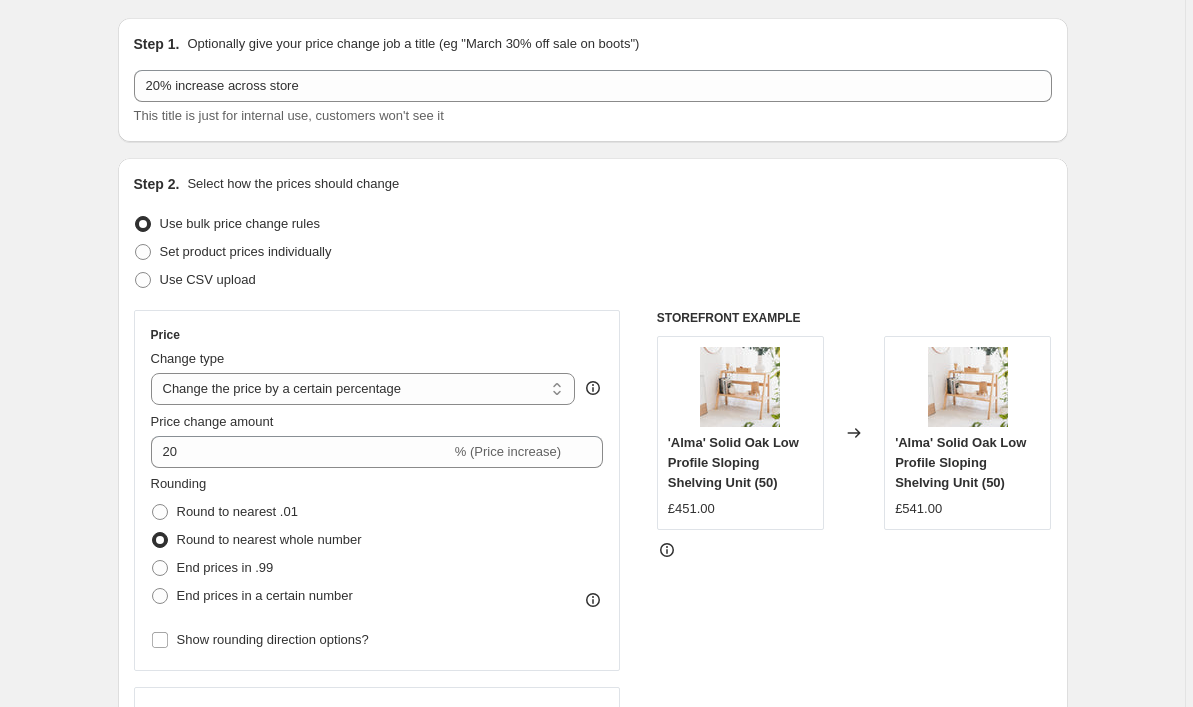 scroll, scrollTop: 60, scrollLeft: 0, axis: vertical 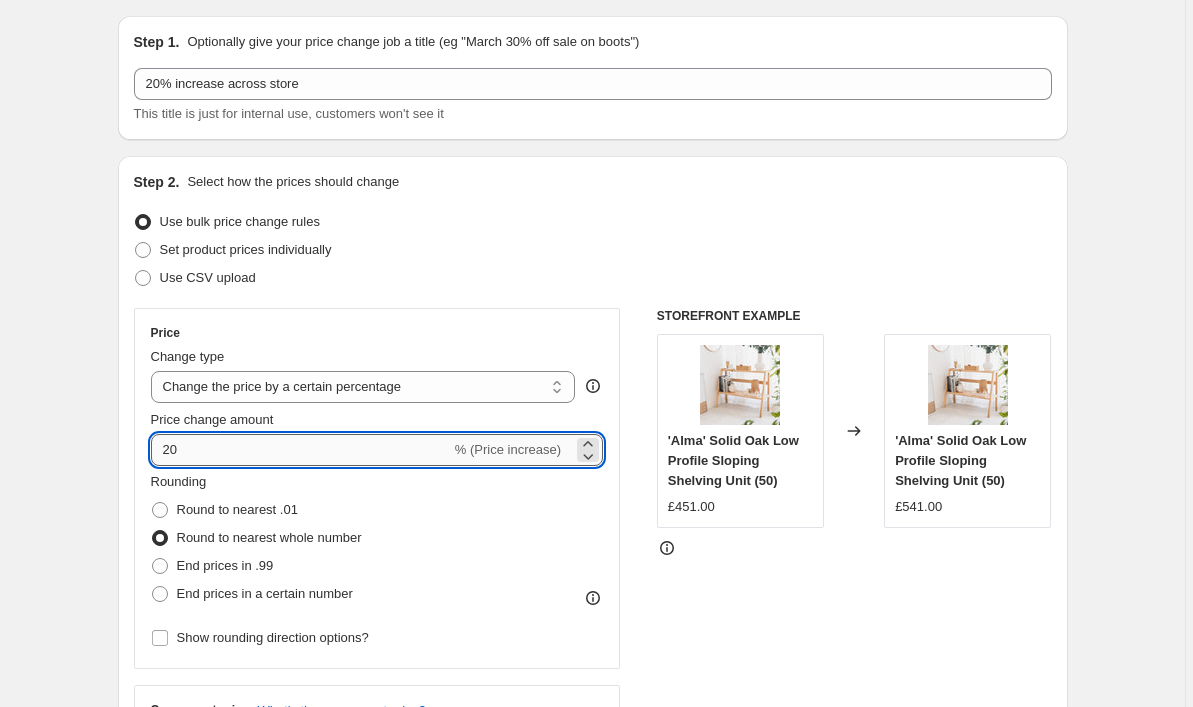 click on "20" at bounding box center (301, 450) 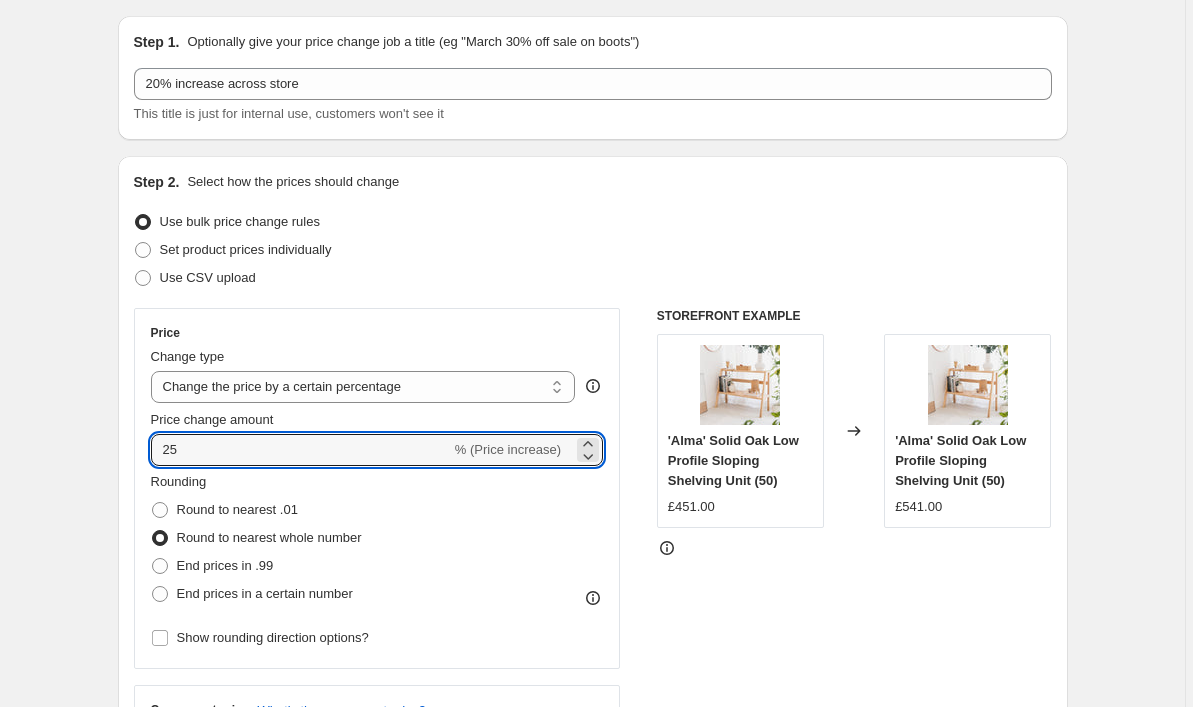 type on "25" 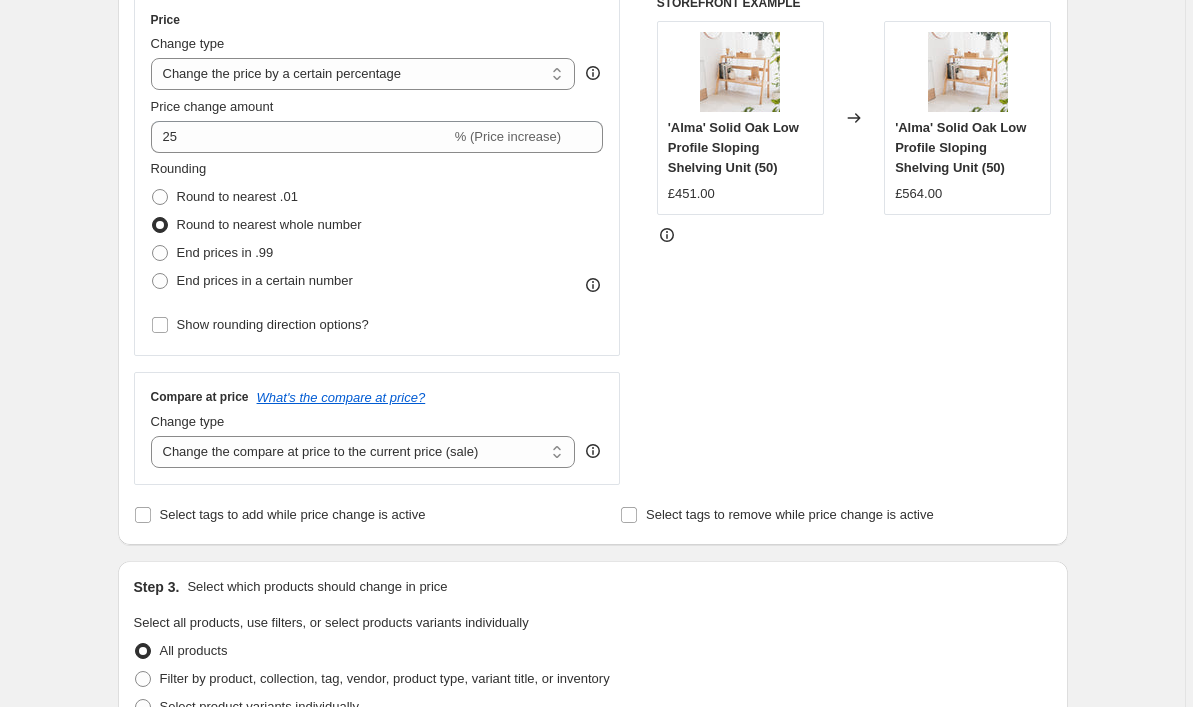 scroll, scrollTop: 247, scrollLeft: 0, axis: vertical 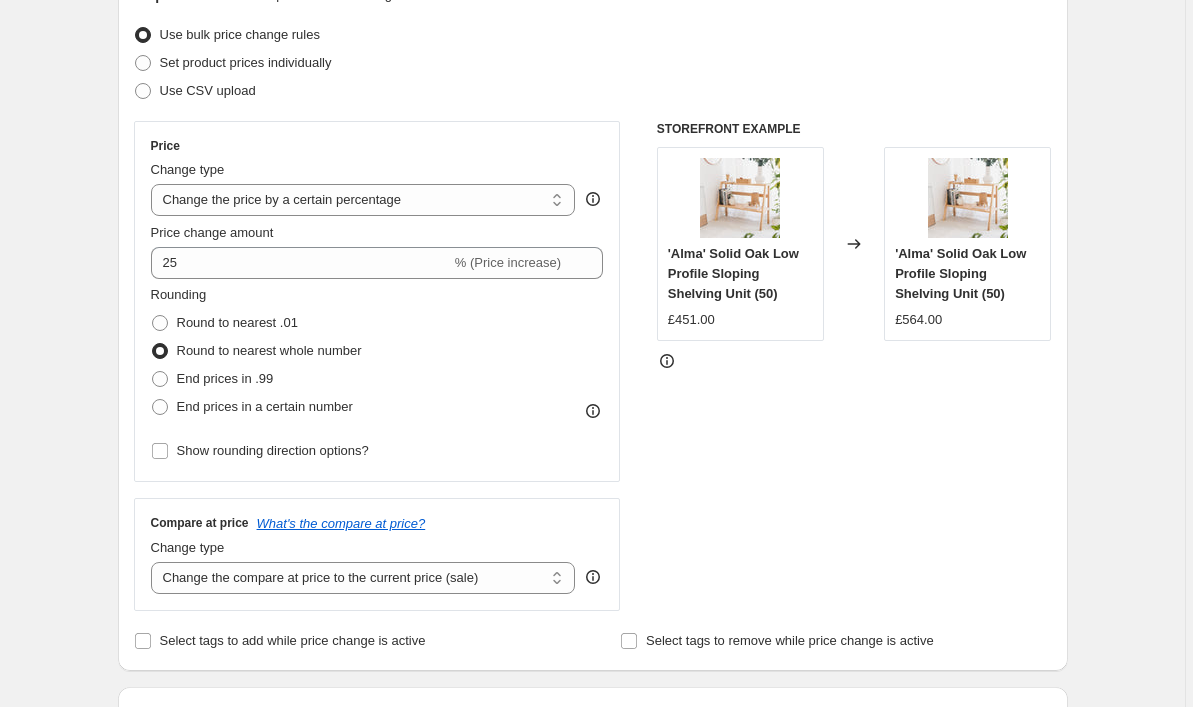 click 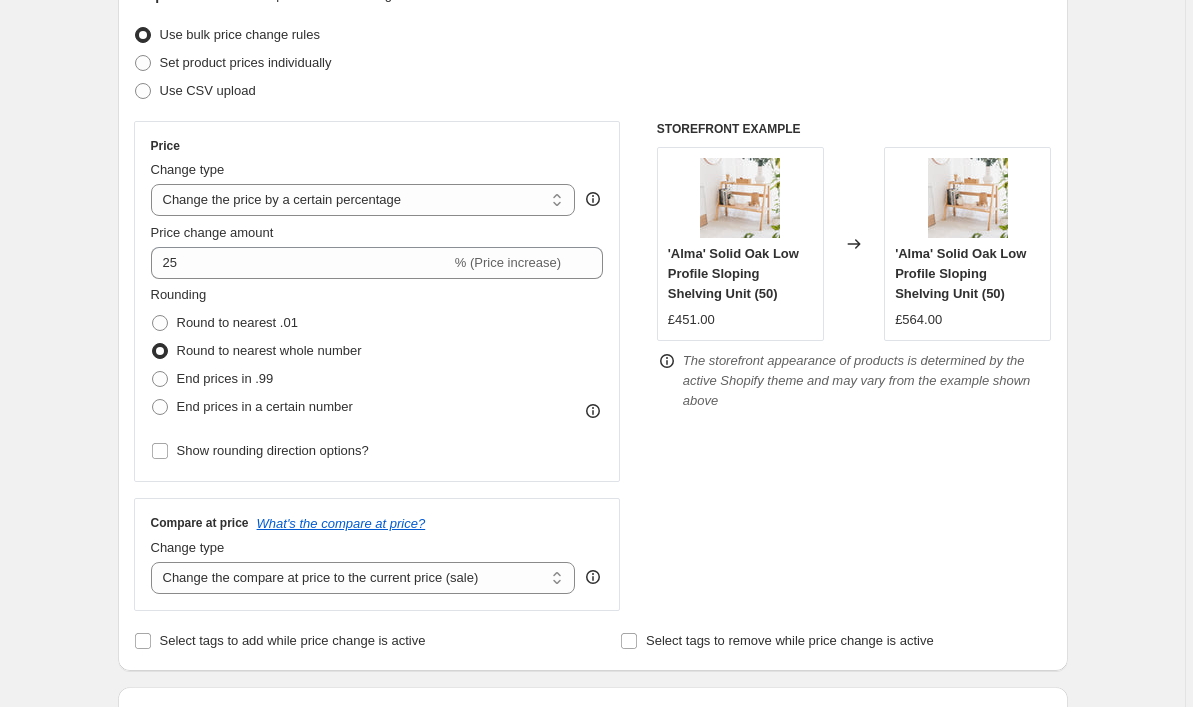 click 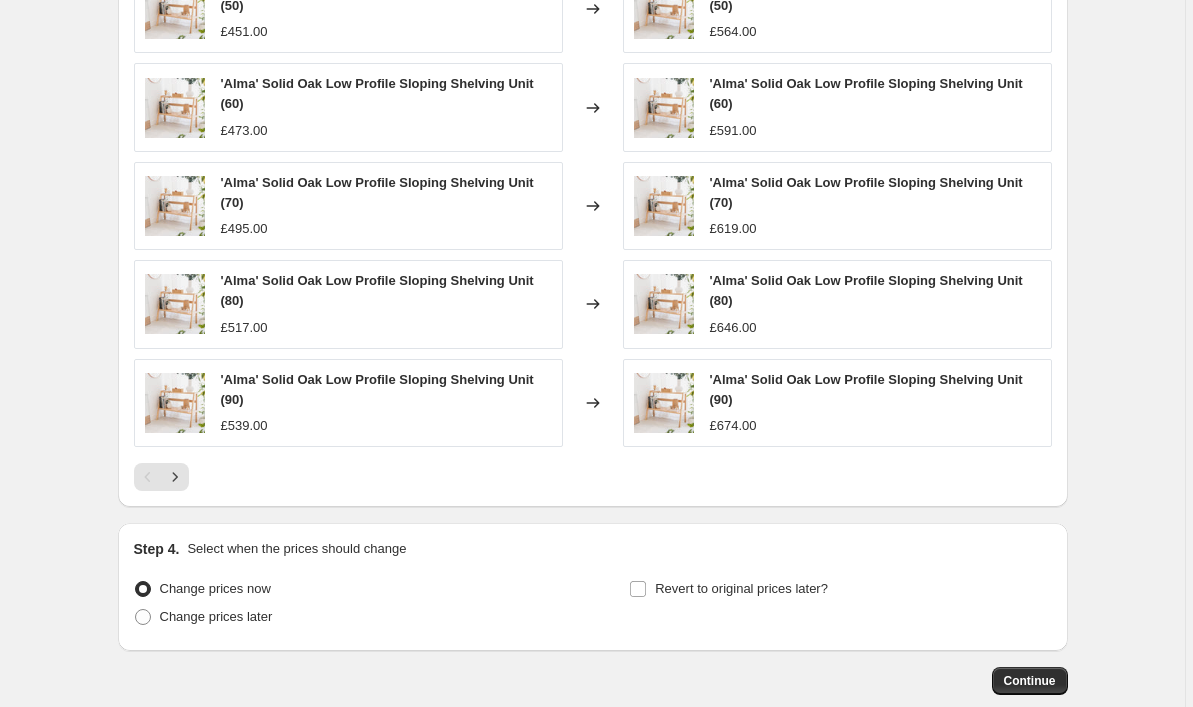 scroll, scrollTop: 1218, scrollLeft: 0, axis: vertical 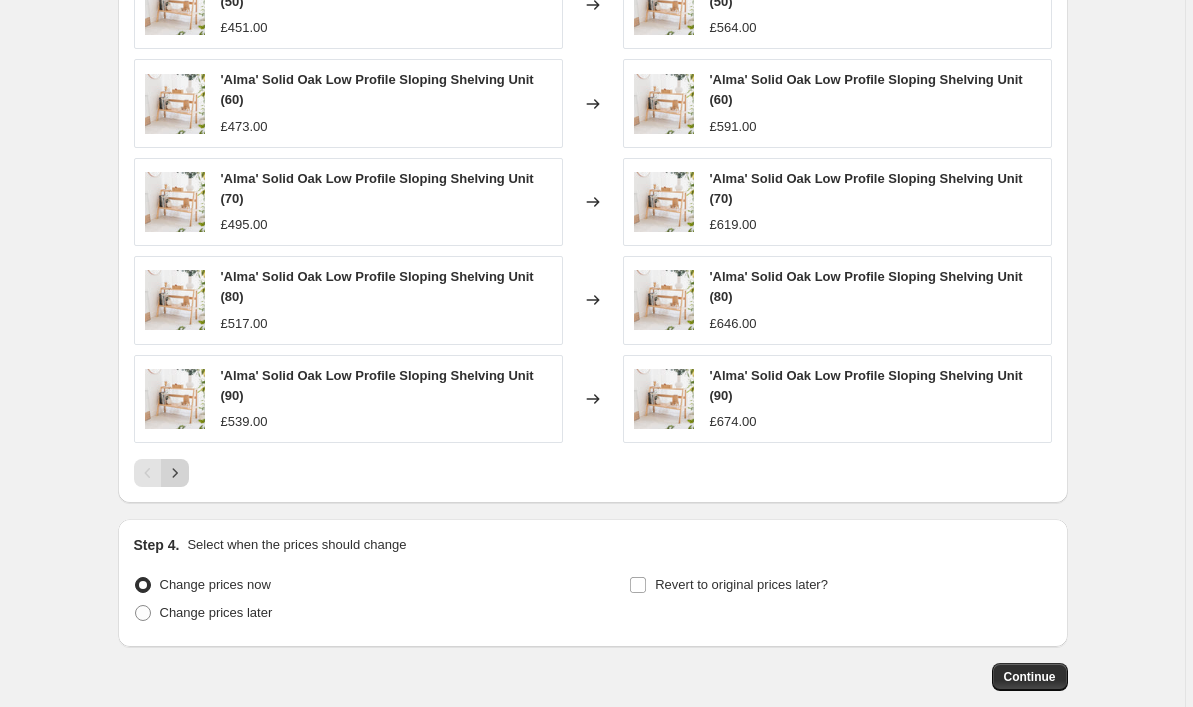 click 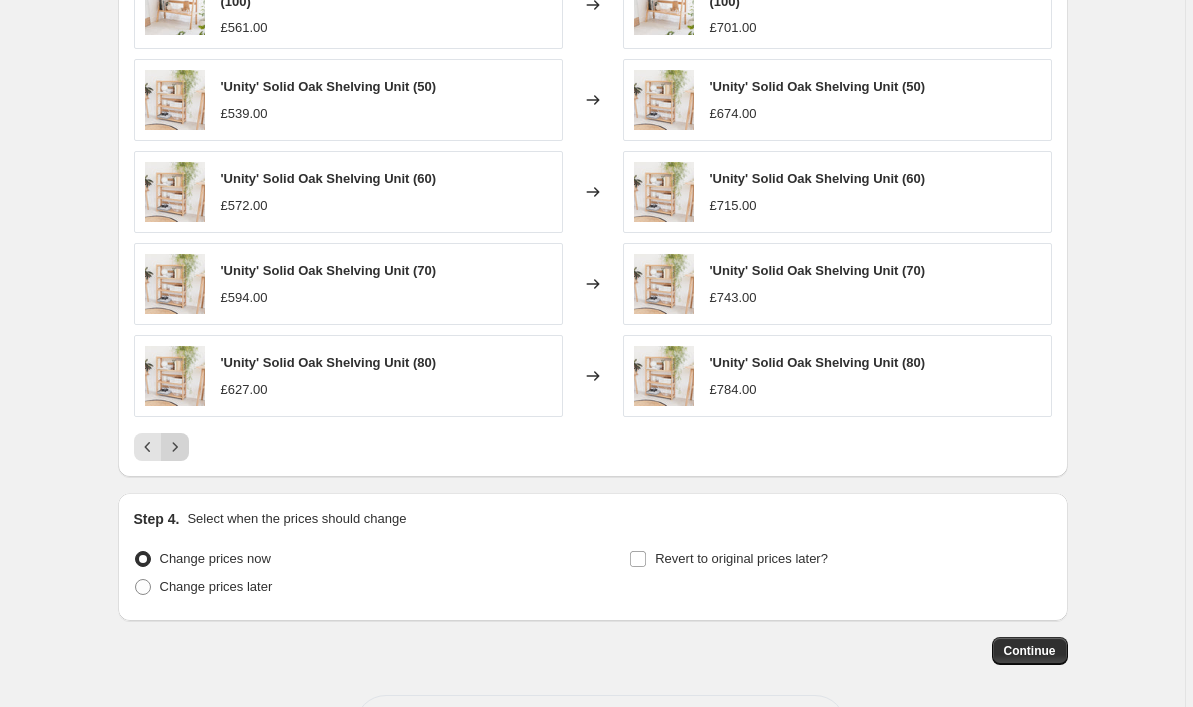 click 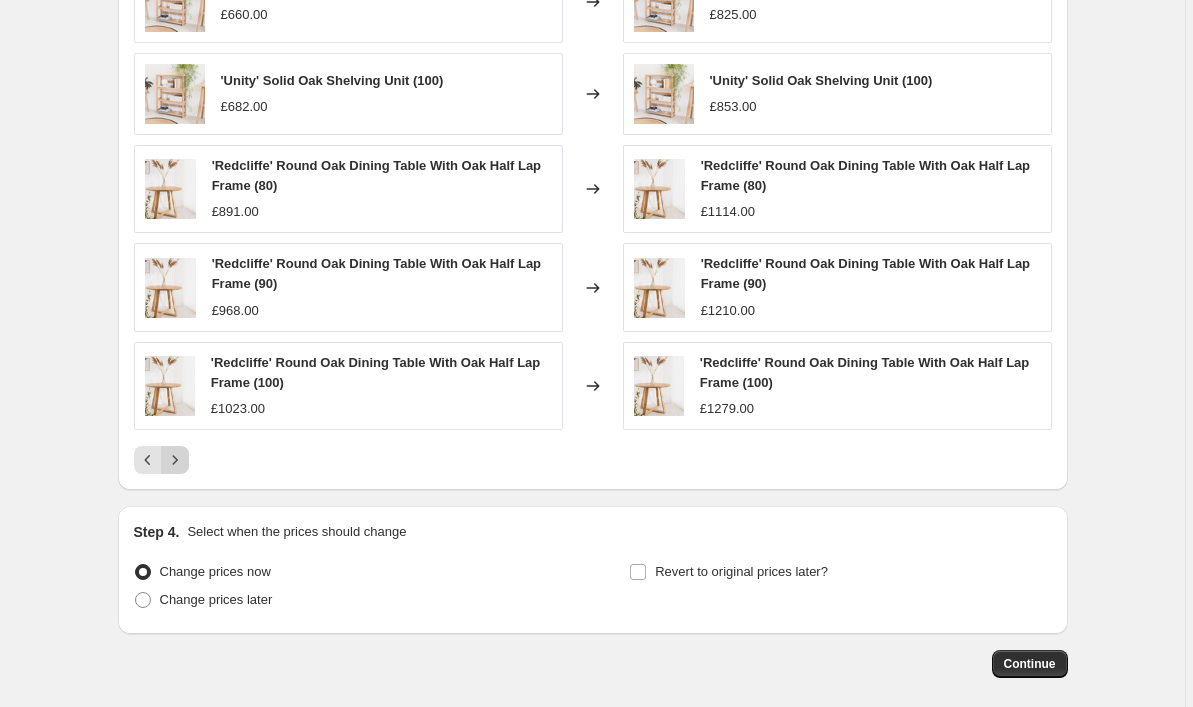 click at bounding box center [175, 460] 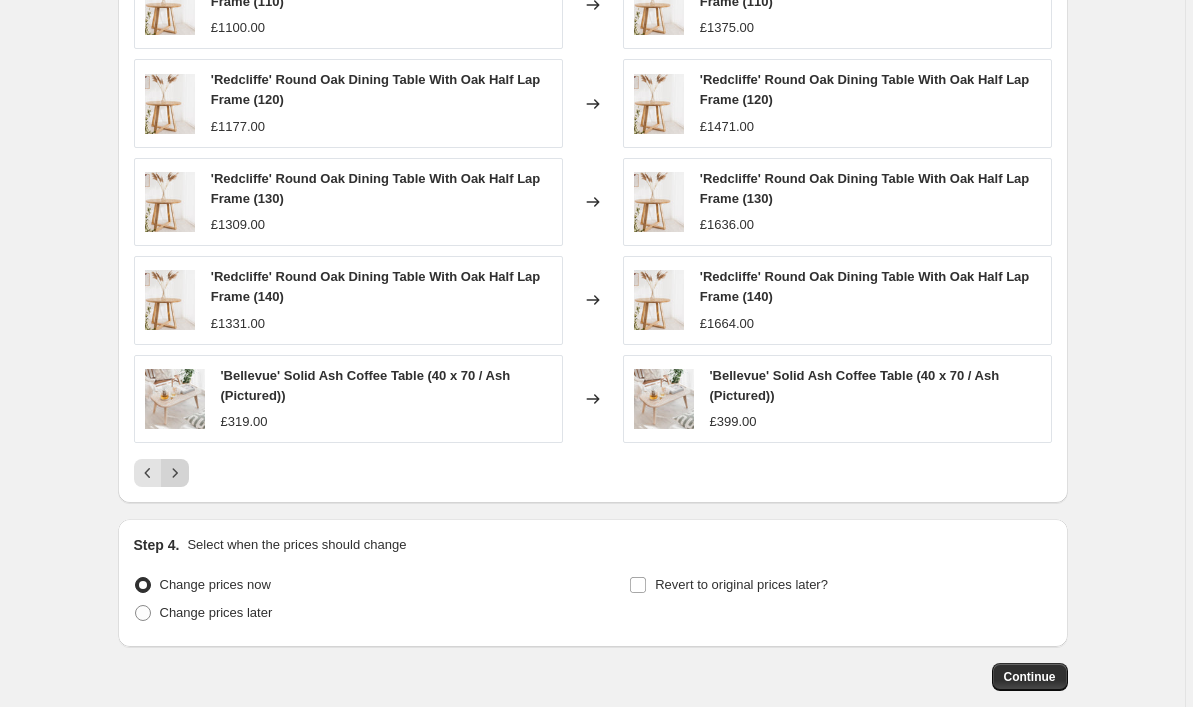 click on "'Redcliffe' Round Oak Dining Table With Oak Half Lap Frame (110) £1100.00 Changed to 'Redcliffe' Round Oak Dining Table With Oak Half Lap Frame (110) £1375.00 'Redcliffe' Round Oak Dining Table With Oak Half Lap Frame (120) £1177.00 Changed to 'Redcliffe' Round Oak Dining Table With Oak Half Lap Frame (120) £1471.00 'Redcliffe' Round Oak Dining Table With Oak Half Lap Frame (130) £1309.00 Changed to 'Redcliffe' Round Oak Dining Table With Oak Half Lap Frame (130) £1636.00 'Redcliffe' Round Oak Dining Table With Oak Half Lap Frame (140) £1331.00 Changed to 'Redcliffe' Round Oak Dining Table With Oak Half Lap Frame (140) £1664.00 'Bellevue' Solid Ash Coffee Table (40 x 70 / Ash (Pictured)) £319.00 Changed to 'Bellevue' Solid Ash Coffee Table (40 x 70 / Ash (Pictured)) £399.00" at bounding box center (593, 224) 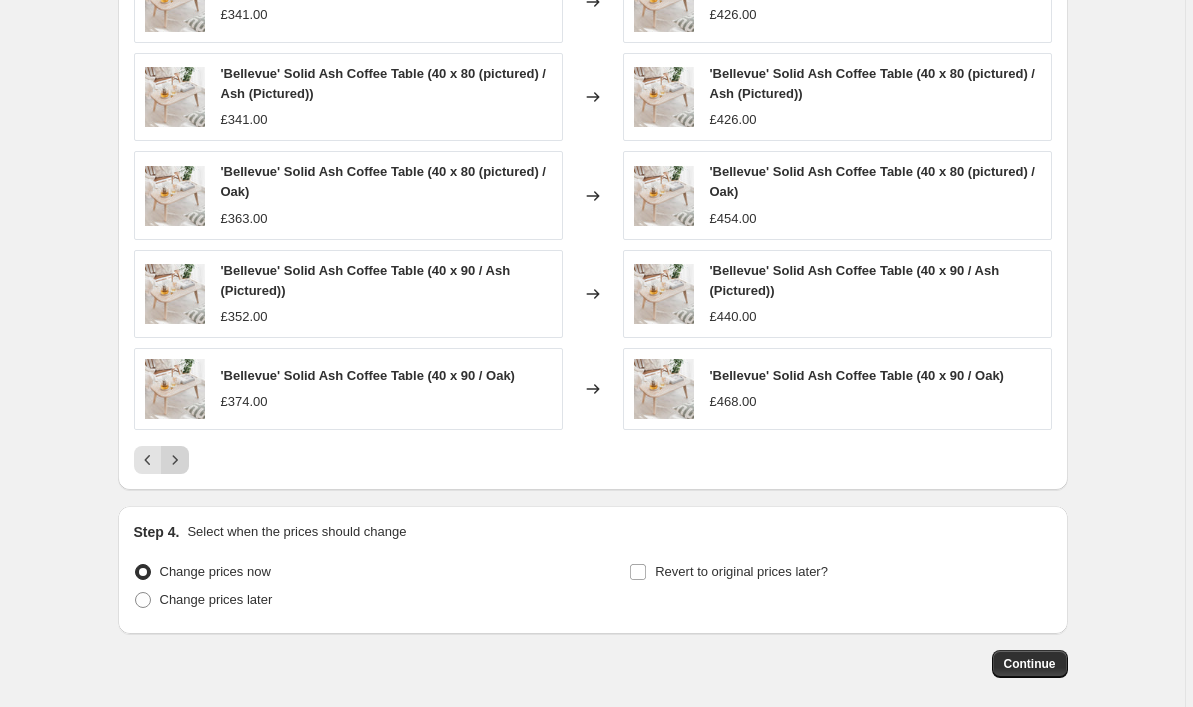 click 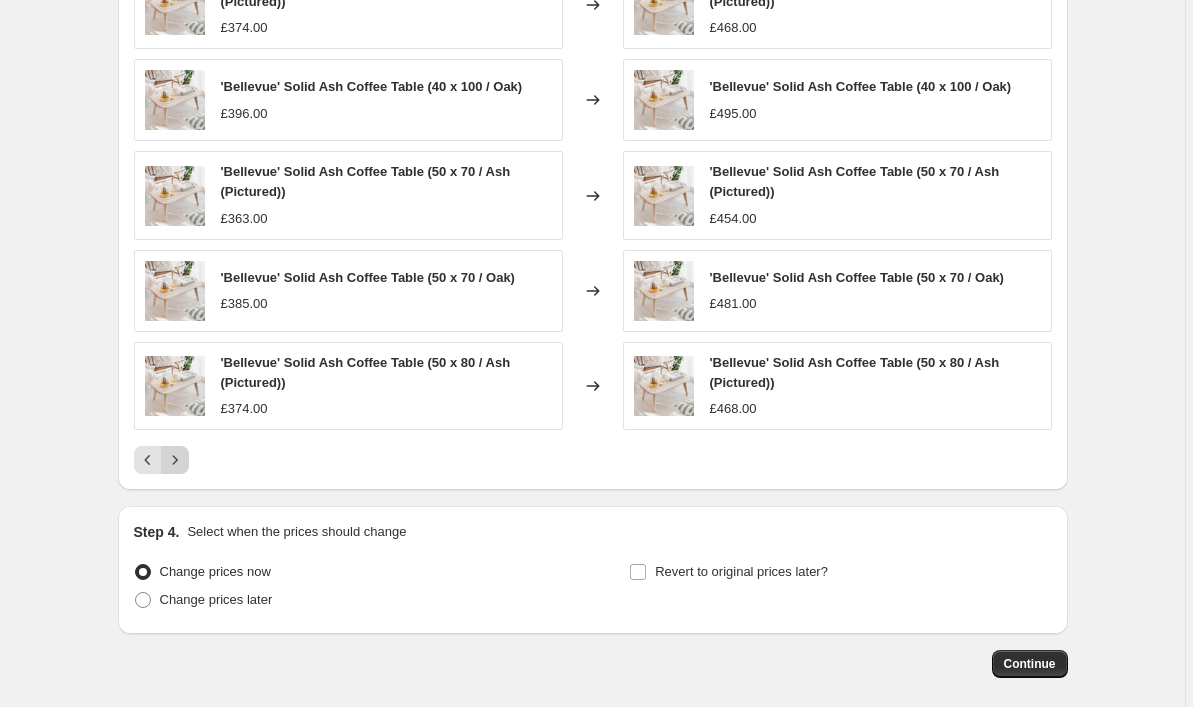 click 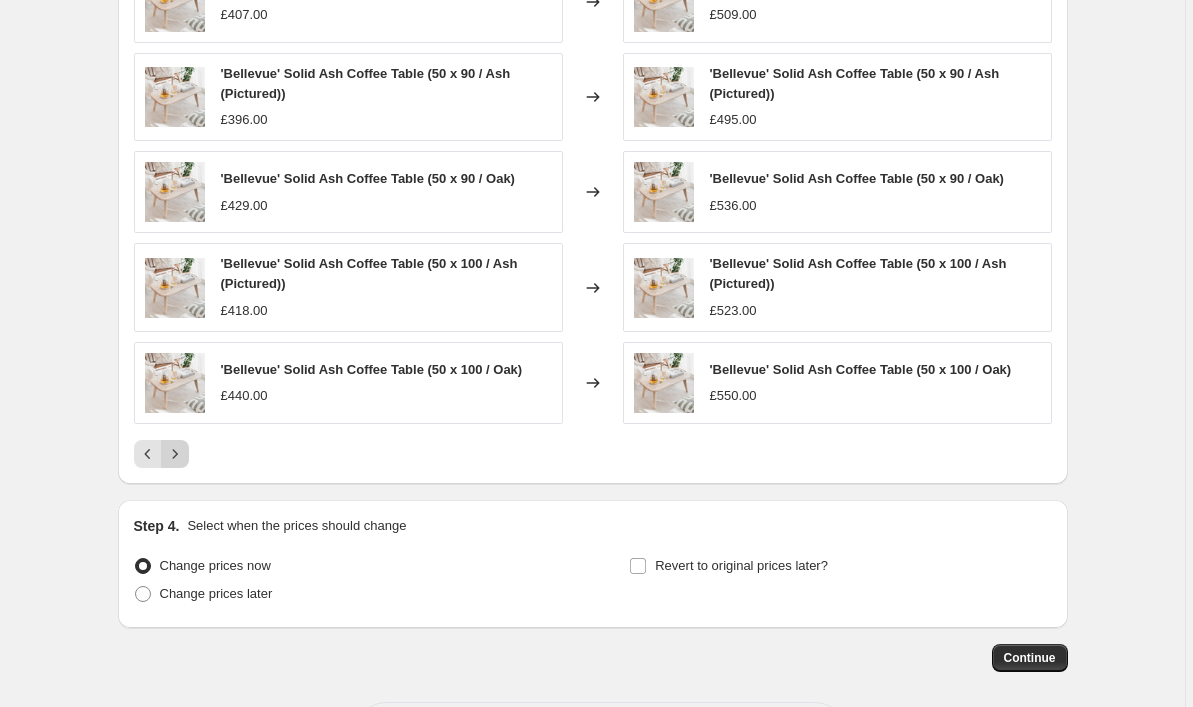 click at bounding box center (175, 454) 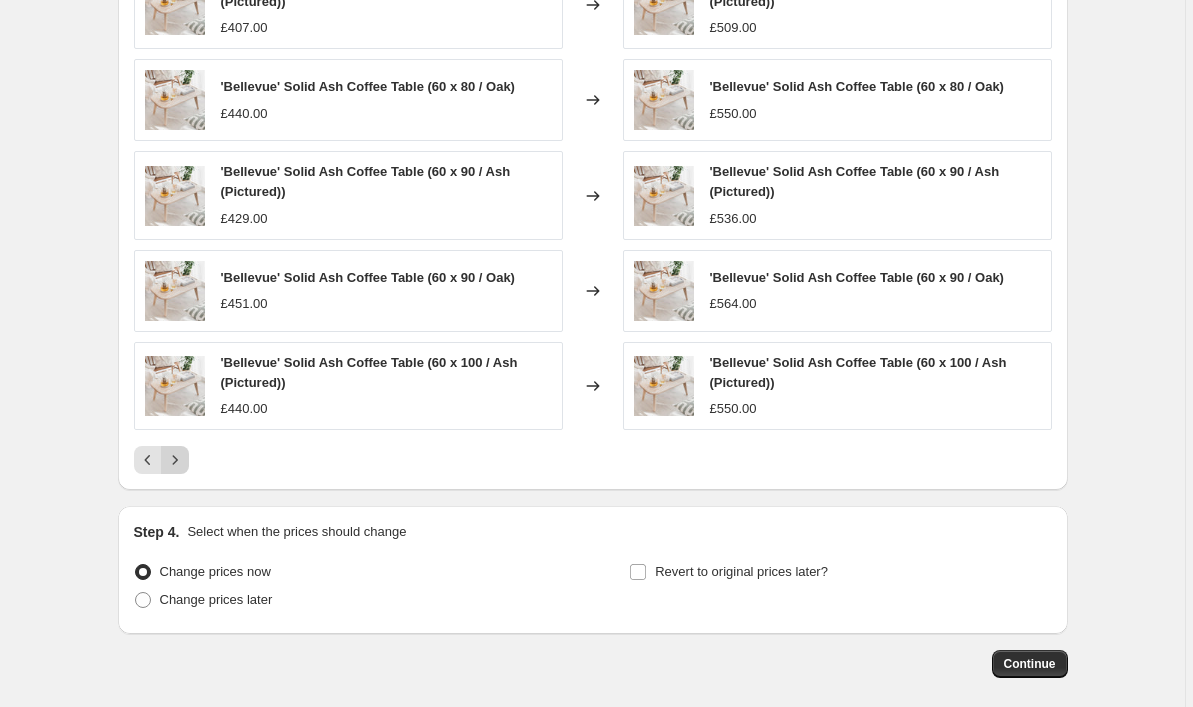 click 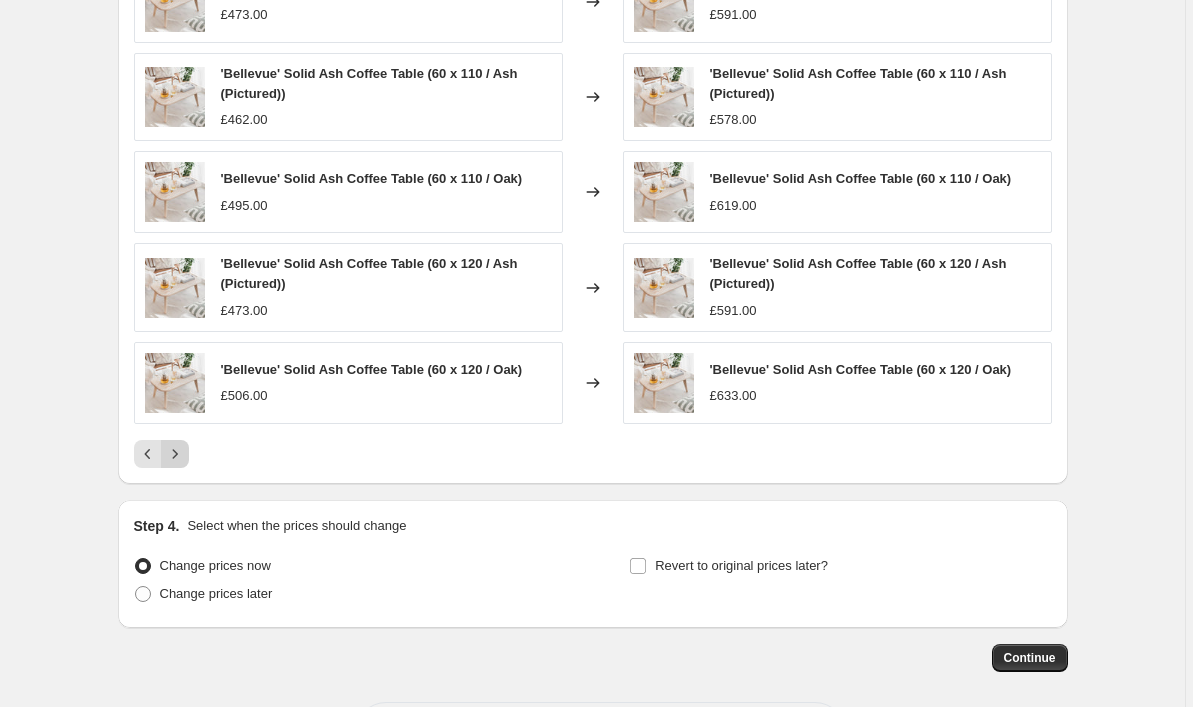 click at bounding box center [175, 454] 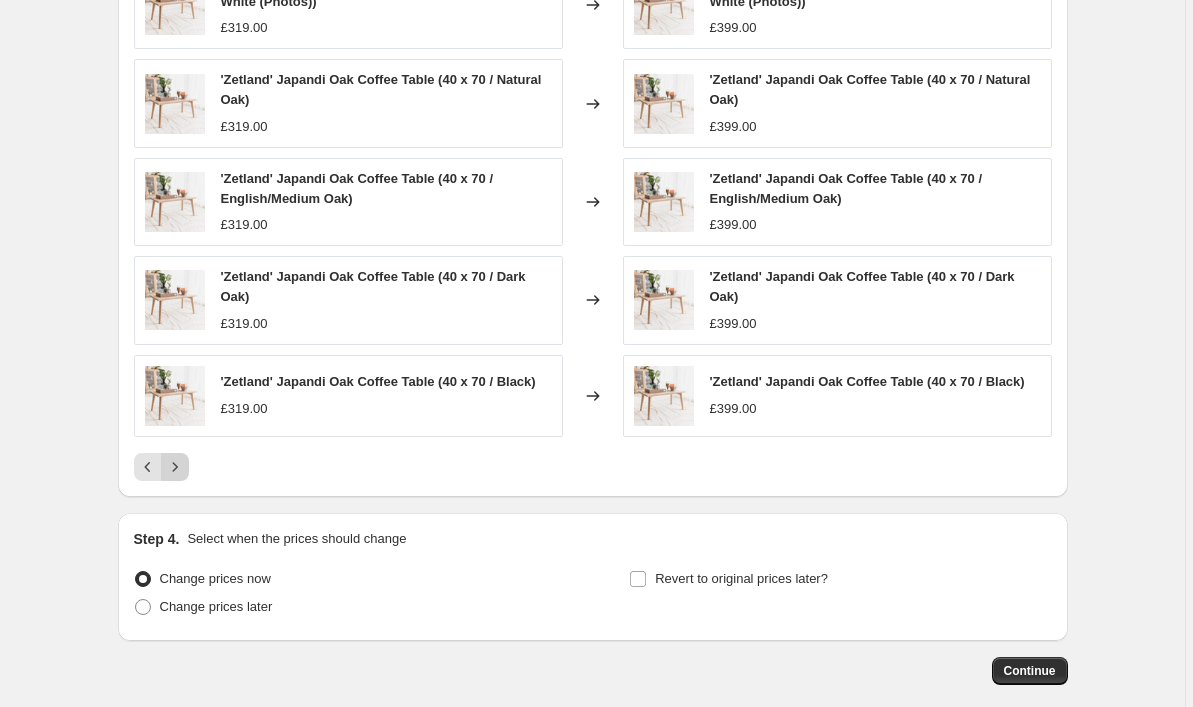 click 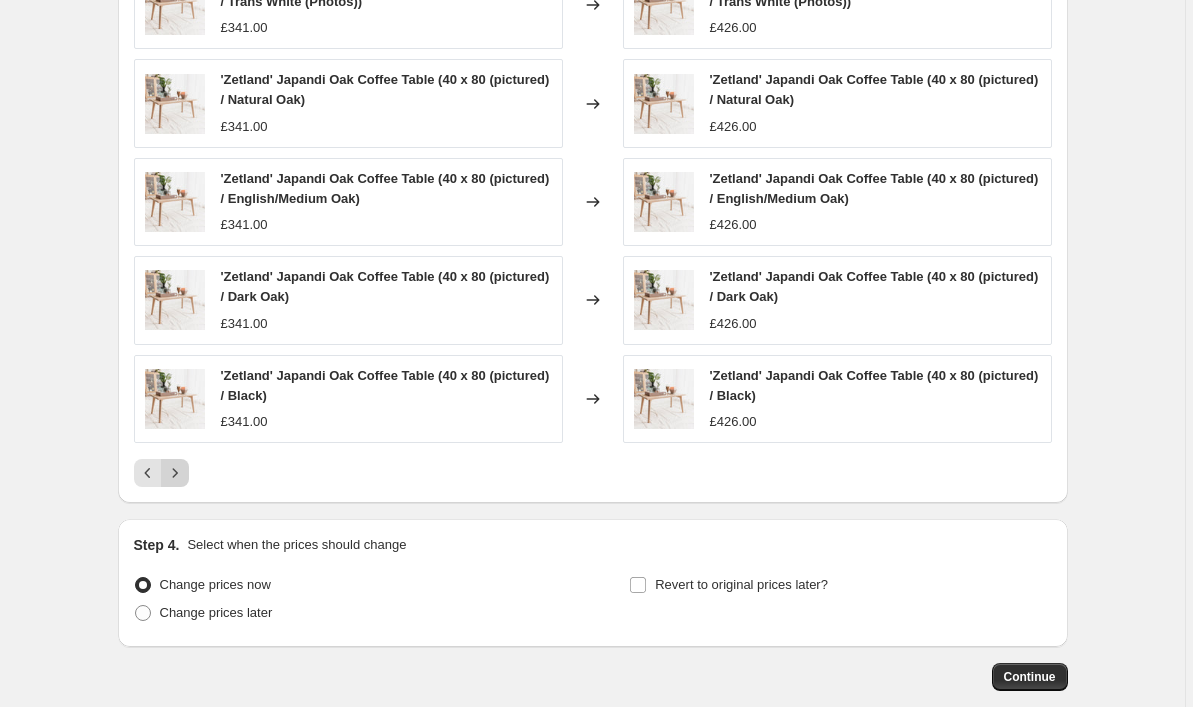click 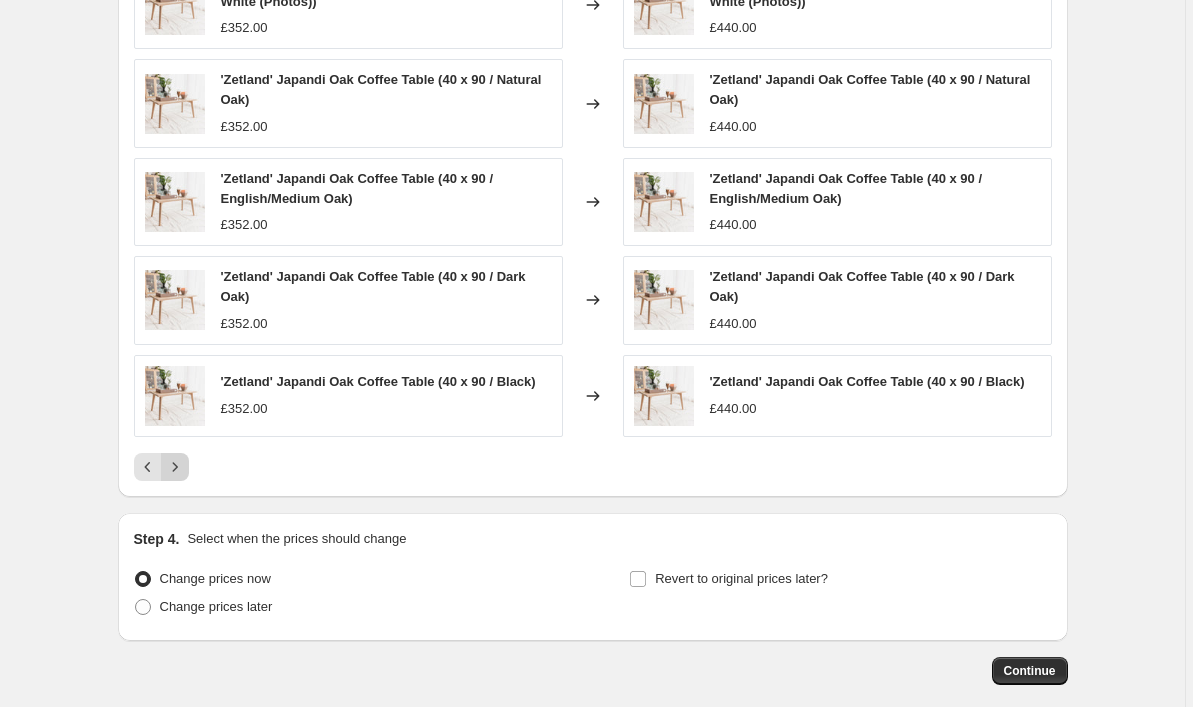 click 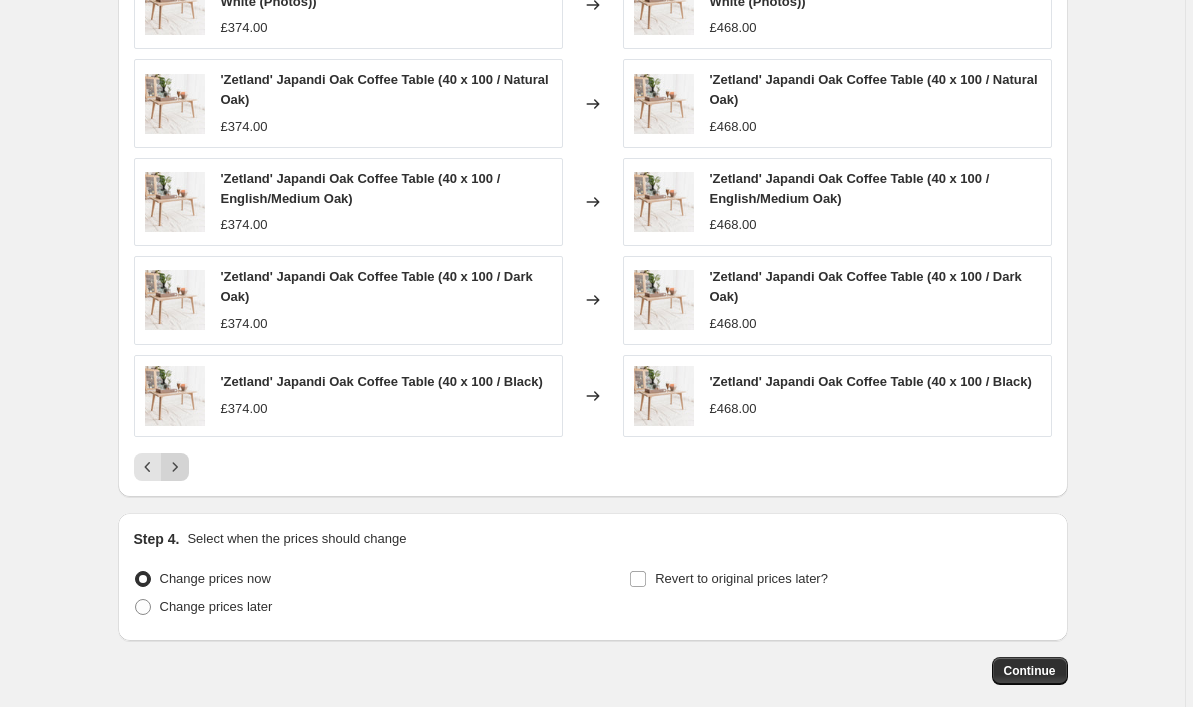 click 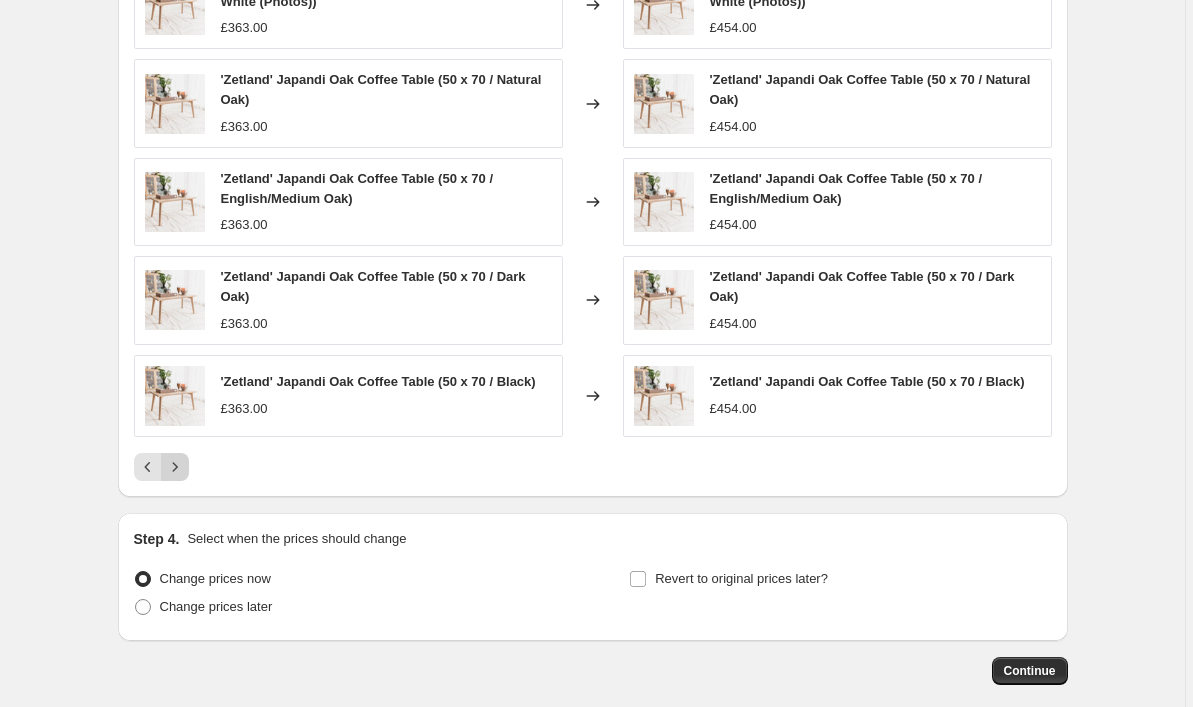 click 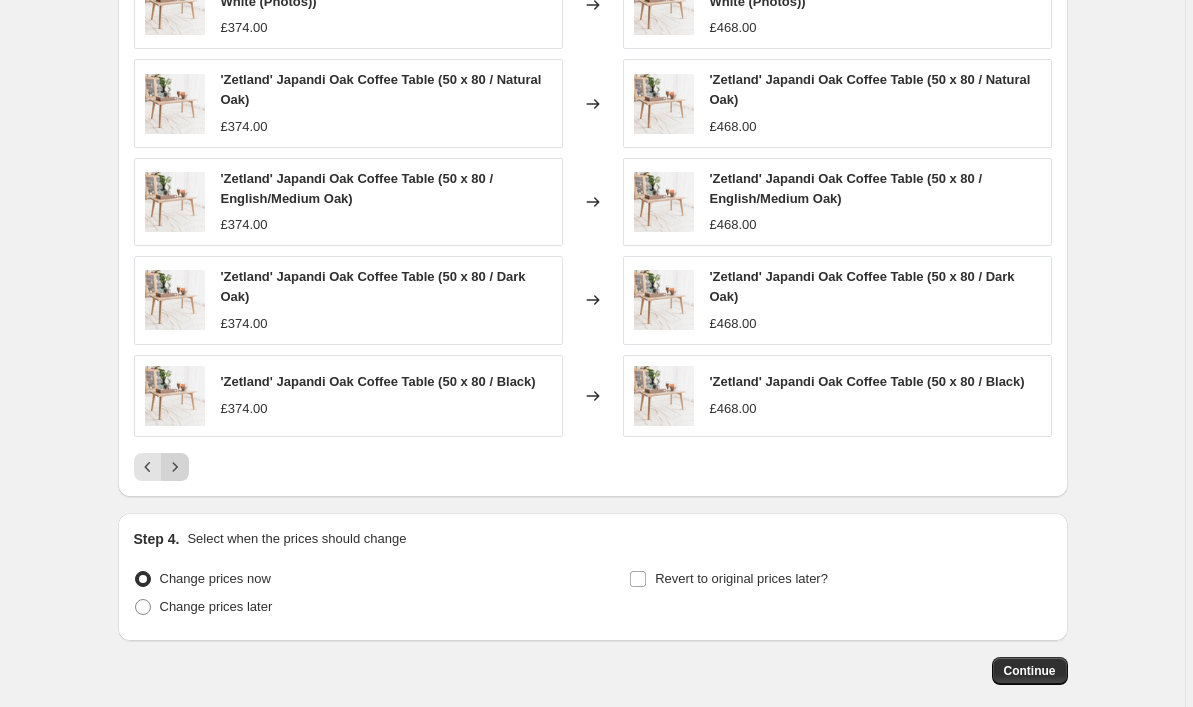click 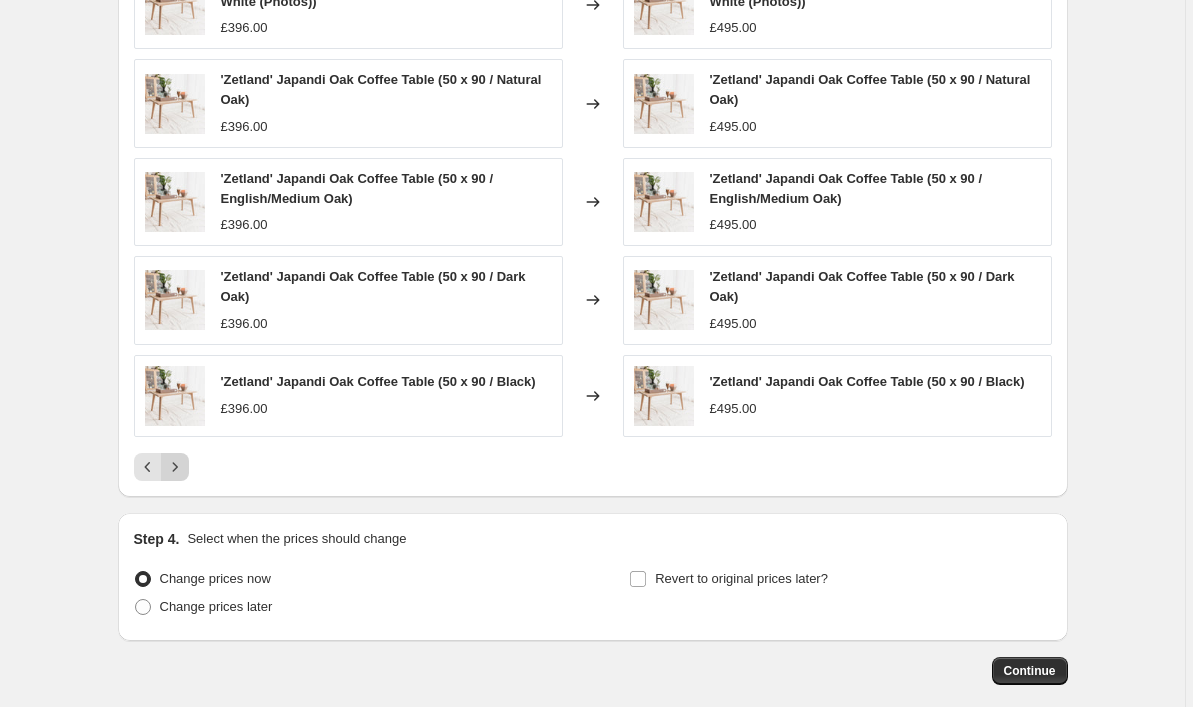 click 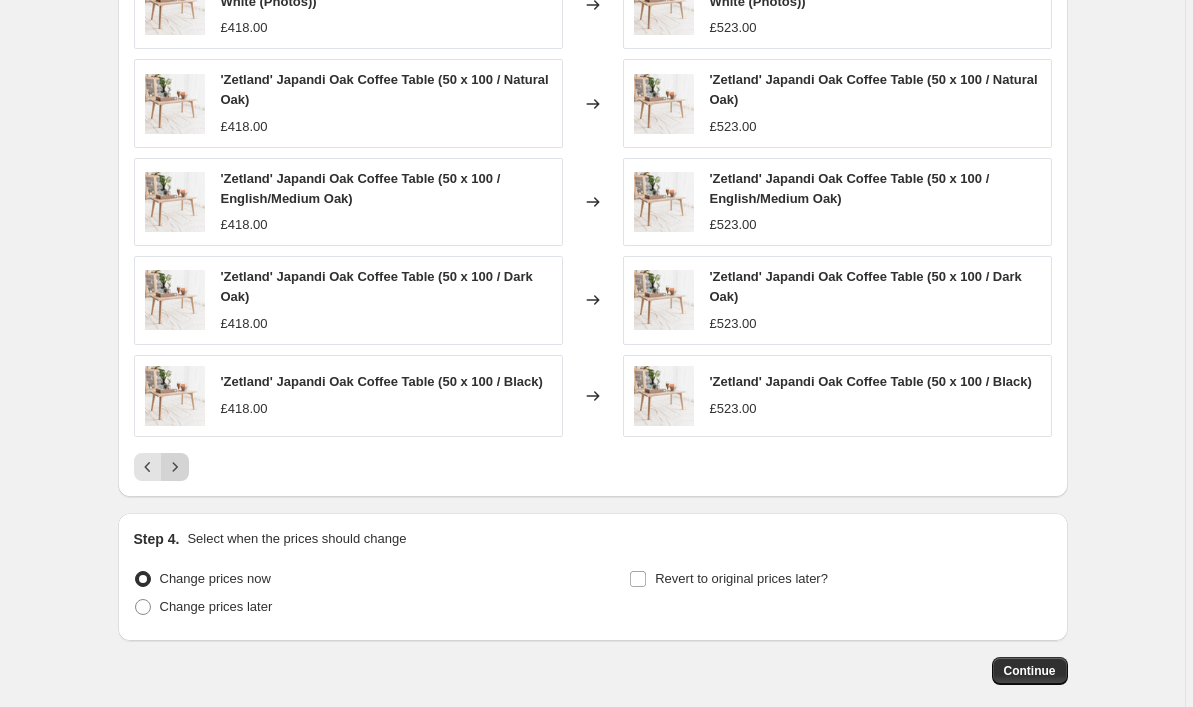 click 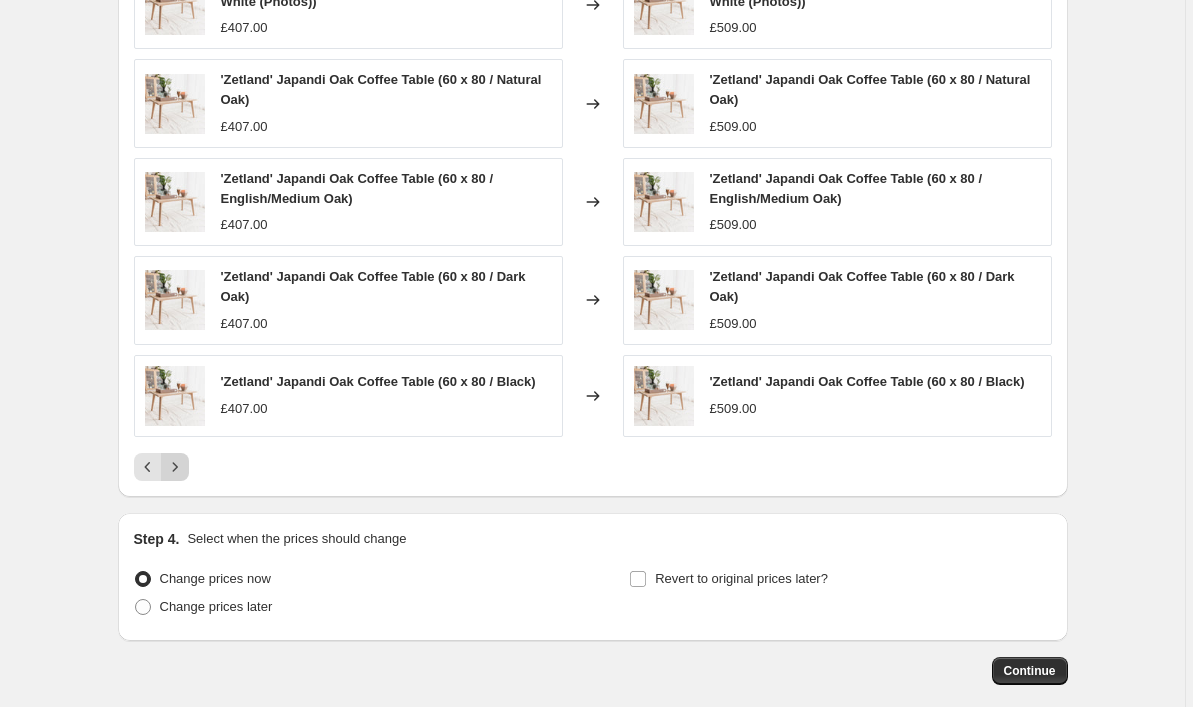 click 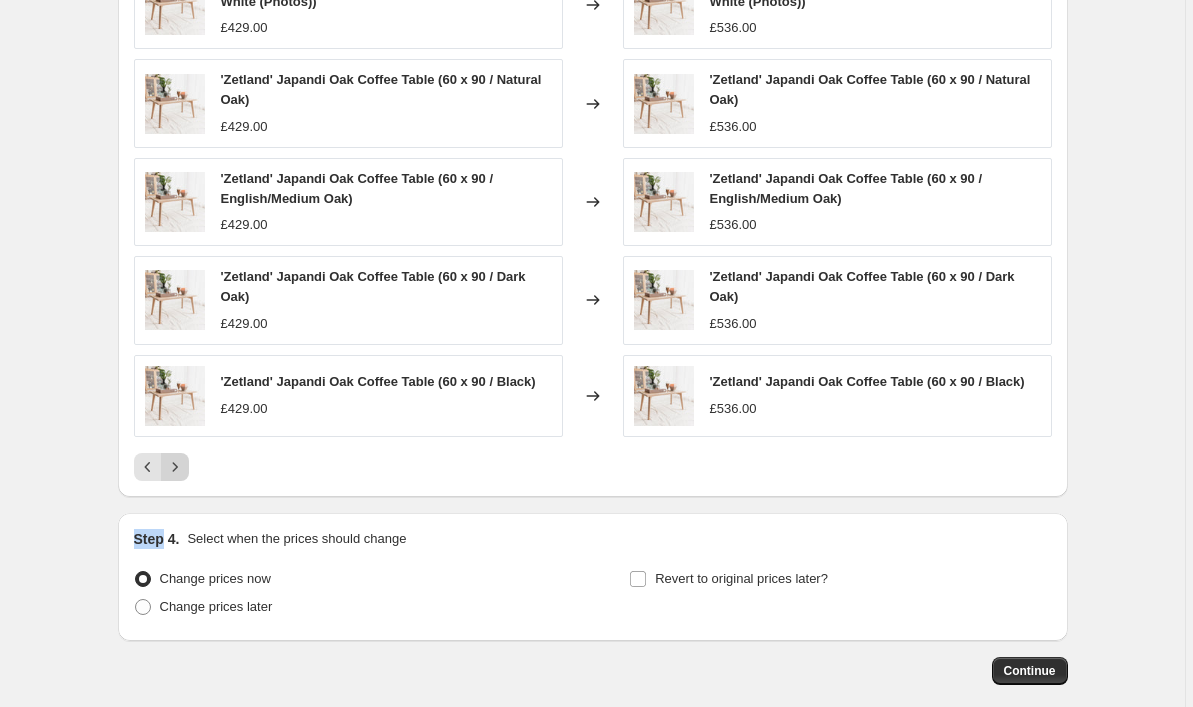 click 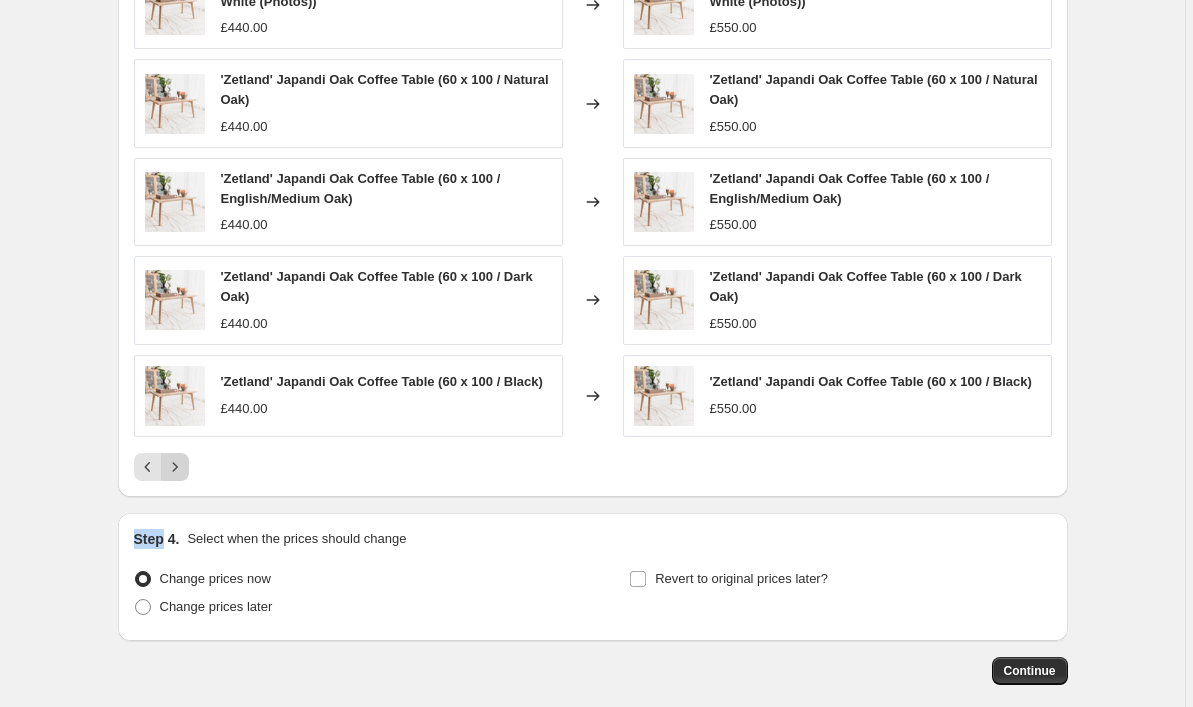 click 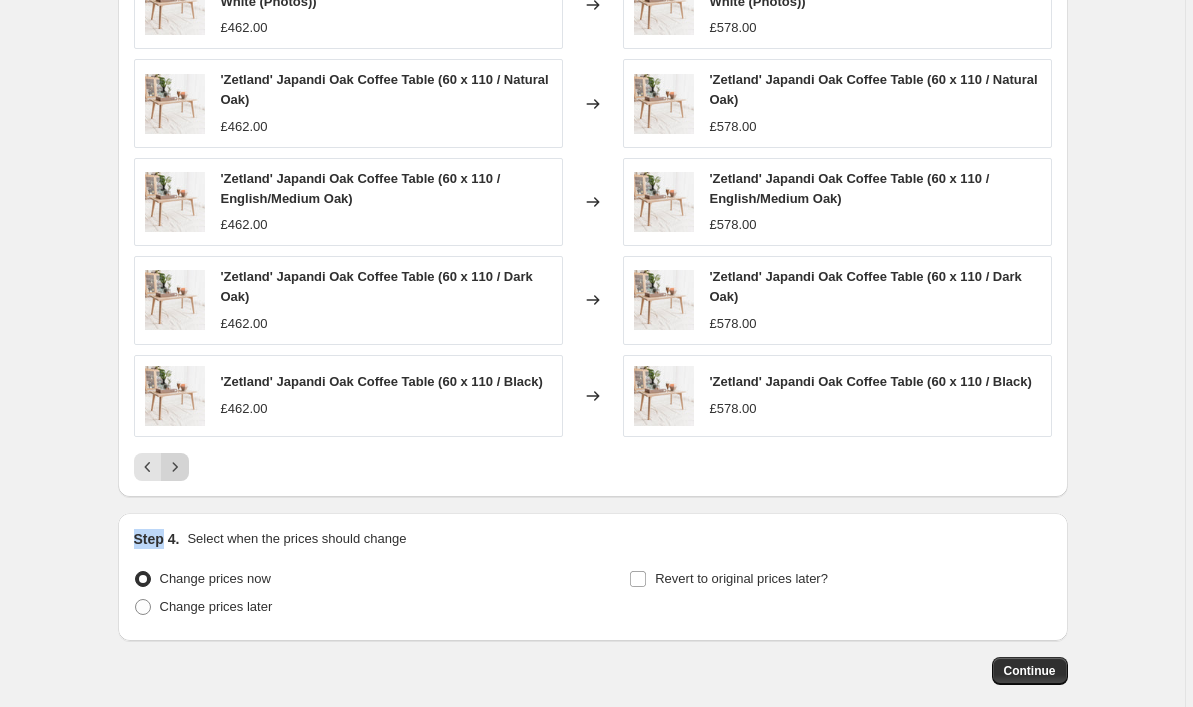 click 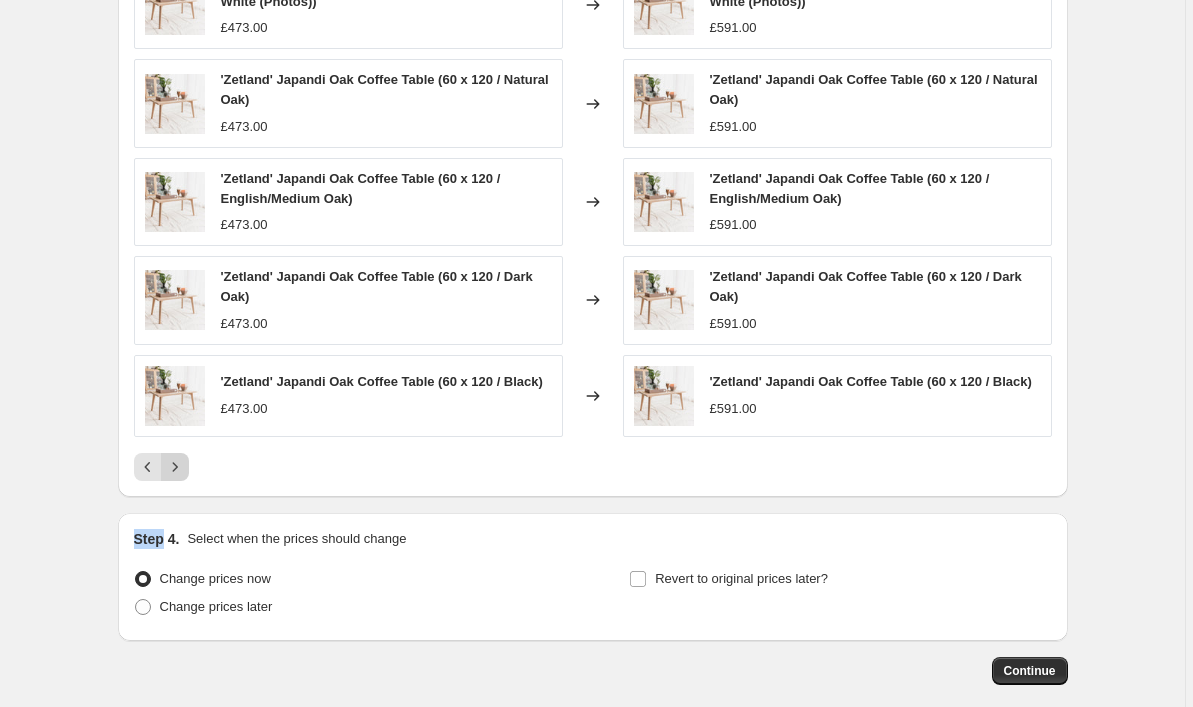 click 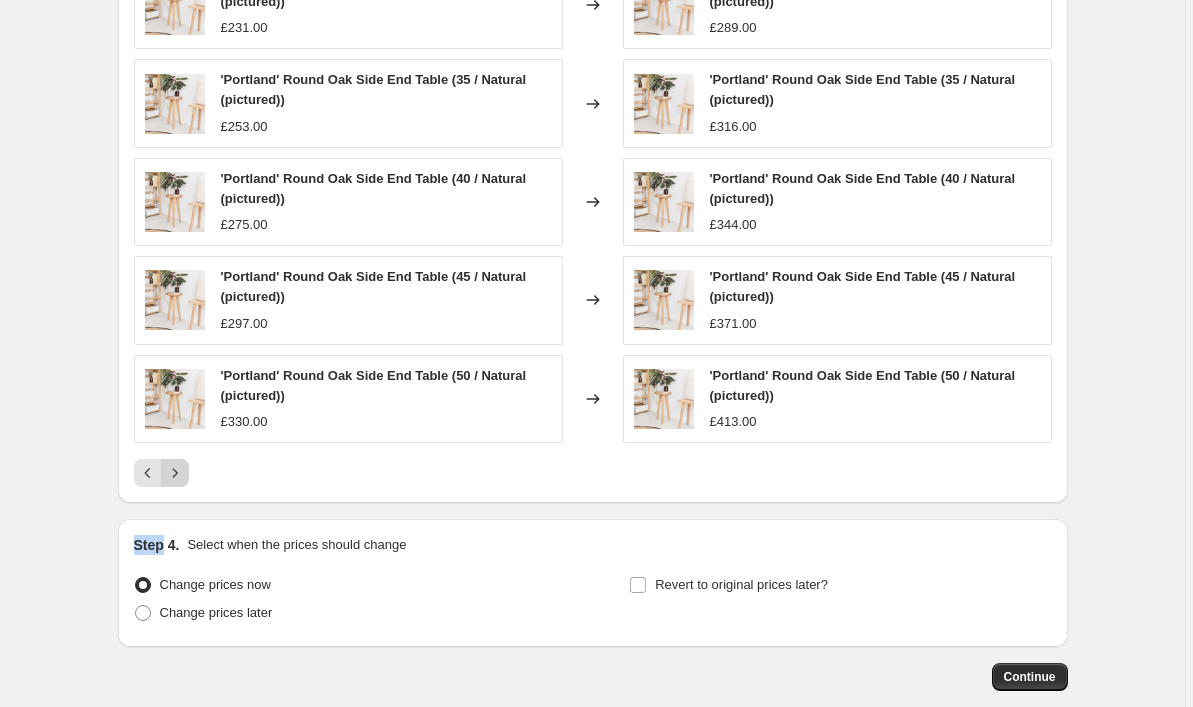click 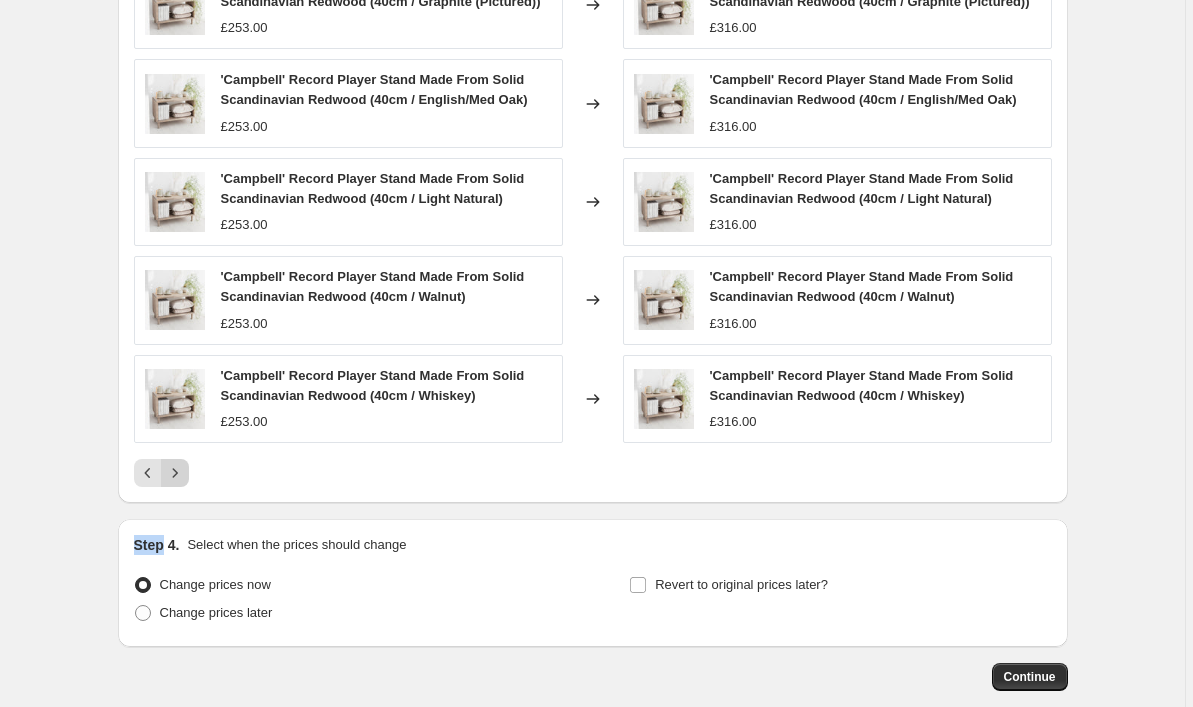click on "'Campbell' Record Player Stand Made From Solid Scandinavian Redwood (40cm / Graphite (Pictured)) [PRICE] Changed to 'Campbell' Record Player Stand Made From Solid Scandinavian Redwood (40cm / Graphite (Pictured)) [PRICE] 'Campbell' Record Player Stand Made From Solid Scandinavian Redwood (40cm / English/Med Oak) [PRICE] Changed to 'Campbell' Record Player Stand Made From Solid Scandinavian Redwood (40cm / English/Med Oak) [PRICE] 'Campbell' Record Player Stand Made From Solid Scandinavian Redwood (40cm / Light Natural) [PRICE] Changed to 'Campbell' Record Player Stand Made From Solid Scandinavian Redwood (40cm / Light Natural) [PRICE] 'Campbell' Record Player Stand Made From Solid Scandinavian Redwood (40cm / Walnut) [PRICE] Changed to 'Campbell' Record Player Stand Made From Solid Scandinavian Redwood (40cm / Walnut) [PRICE] 'Campbell' Record Player Stand Made From Solid Scandinavian Redwood (40cm / Whiskey) [PRICE] Changed to [PRICE]" at bounding box center (593, 224) 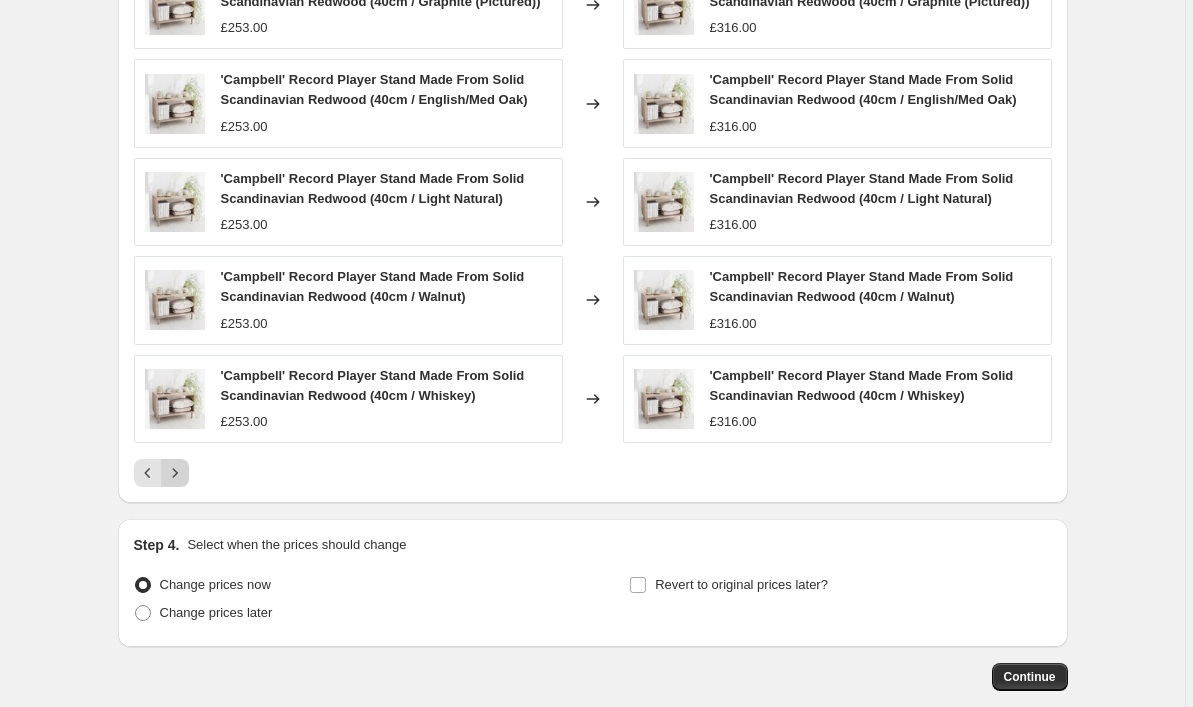 click on "'Campbell' Record Player Stand Made From Solid Scandinavian Redwood (40cm / Graphite (Pictured)) [PRICE] Changed to 'Campbell' Record Player Stand Made From Solid Scandinavian Redwood (40cm / Graphite (Pictured)) [PRICE] 'Campbell' Record Player Stand Made From Solid Scandinavian Redwood (40cm / English/Med Oak) [PRICE] Changed to 'Campbell' Record Player Stand Made From Solid Scandinavian Redwood (40cm / English/Med Oak) [PRICE] 'Campbell' Record Player Stand Made From Solid Scandinavian Redwood (40cm / Light Natural) [PRICE] Changed to 'Campbell' Record Player Stand Made From Solid Scandinavian Redwood (40cm / Light Natural) [PRICE] 'Campbell' Record Player Stand Made From Solid Scandinavian Redwood (40cm / Walnut) [PRICE] Changed to 'Campbell' Record Player Stand Made From Solid Scandinavian Redwood (40cm / Walnut) [PRICE] 'Campbell' Record Player Stand Made From Solid Scandinavian Redwood (40cm / Whiskey) [PRICE] Changed to [PRICE]" at bounding box center (593, 224) 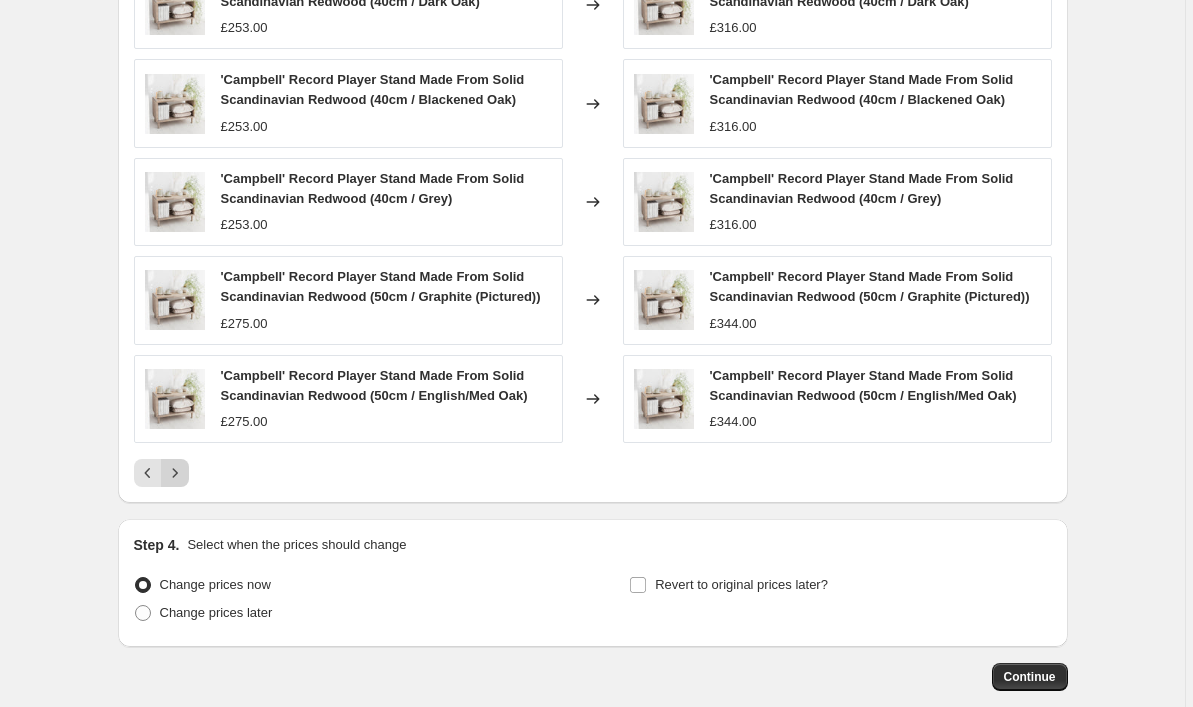 click 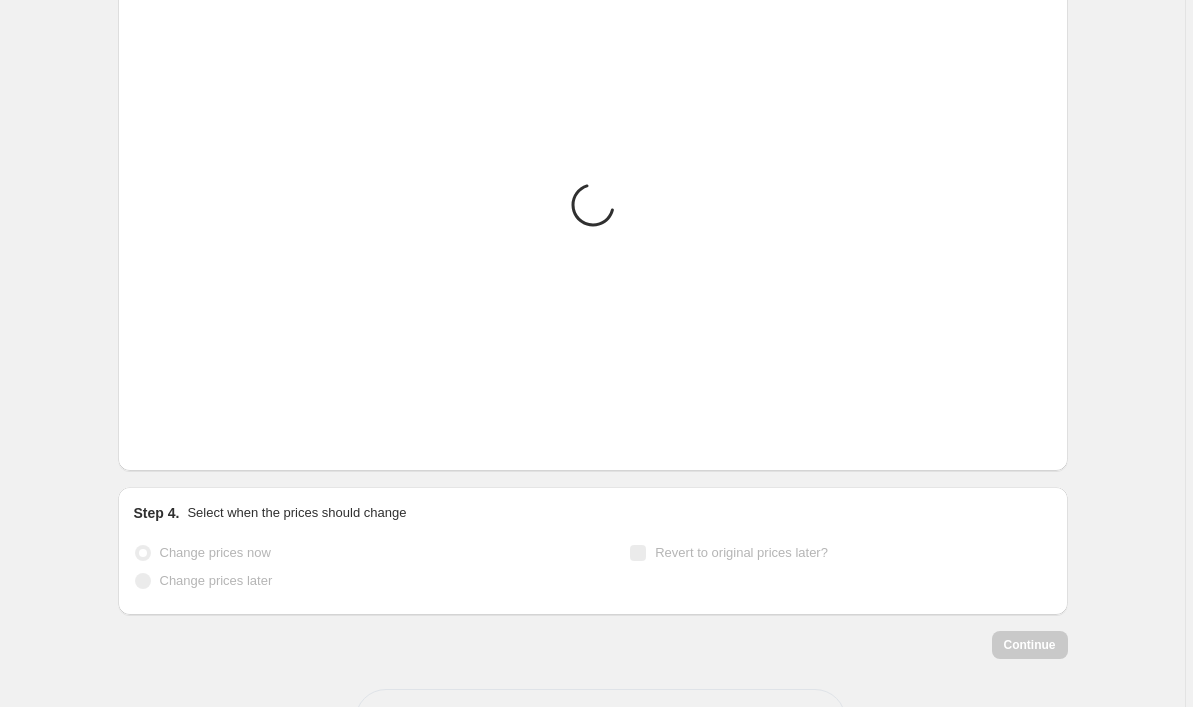 click on "PRICE CHANGE PREVIEW Placeholder Loading product variants... Loading... Placeholder £59.05 £65.61 Changed to Placeholder £53.15 £59.05 Loading... Placeholder £59.05 £65.61 Changed to Placeholder £53.15 £59.05 Loading... Placeholder £59.05 £65.61 Changed to Placeholder £53.15 £59.05 Loading... Placeholder £59.05 £65.61 Changed to Placeholder £53.15 £59.05 Loading... Placeholder £59.05 £65.61 Changed to Placeholder £53.15 £59.05" at bounding box center [593, 181] 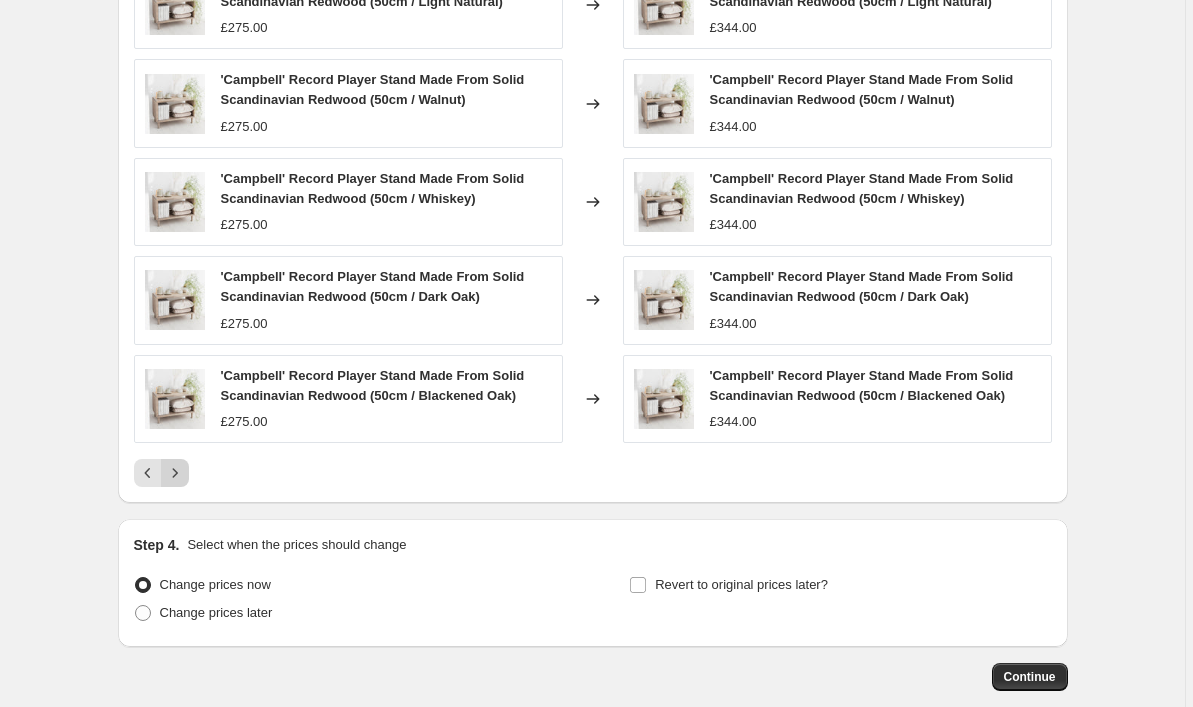 click on "PRICE CHANGE PREVIEW Over 250 product variants would be affected by this price change: 'Campbell' Record Player Stand Made From Solid Scandinavian Redwood (50cm / Light Natural) £275.00 Changed to 'Campbell' Record Player Stand Made From Solid Scandinavian Redwood (50cm / Light Natural) £344.00 'Campbell' Record Player Stand Made From Solid Scandinavian Redwood (50cm / Walnut) £275.00 Changed to 'Campbell' Record Player Stand Made From Solid Scandinavian Redwood (50cm / Walnut) £344.00 'Campbell' Record Player Stand Made From Solid Scandinavian Redwood (50cm / Whiskey) £275.00 Changed to 'Campbell' Record Player Stand Made From Solid Scandinavian Redwood (50cm / Whiskey) £344.00 'Campbell' Record Player Stand Made From Solid Scandinavian Redwood (50cm / Dark Oak) £275.00 Changed to 'Campbell' Record Player Stand Made From Solid Scandinavian Redwood (50cm / Dark Oak) £344.00 'Campbell' Record Player Stand Made From Solid Scandinavian Redwood (50cm / Blackened Oak) £275.00 Changed to £344.00" at bounding box center [593, 197] 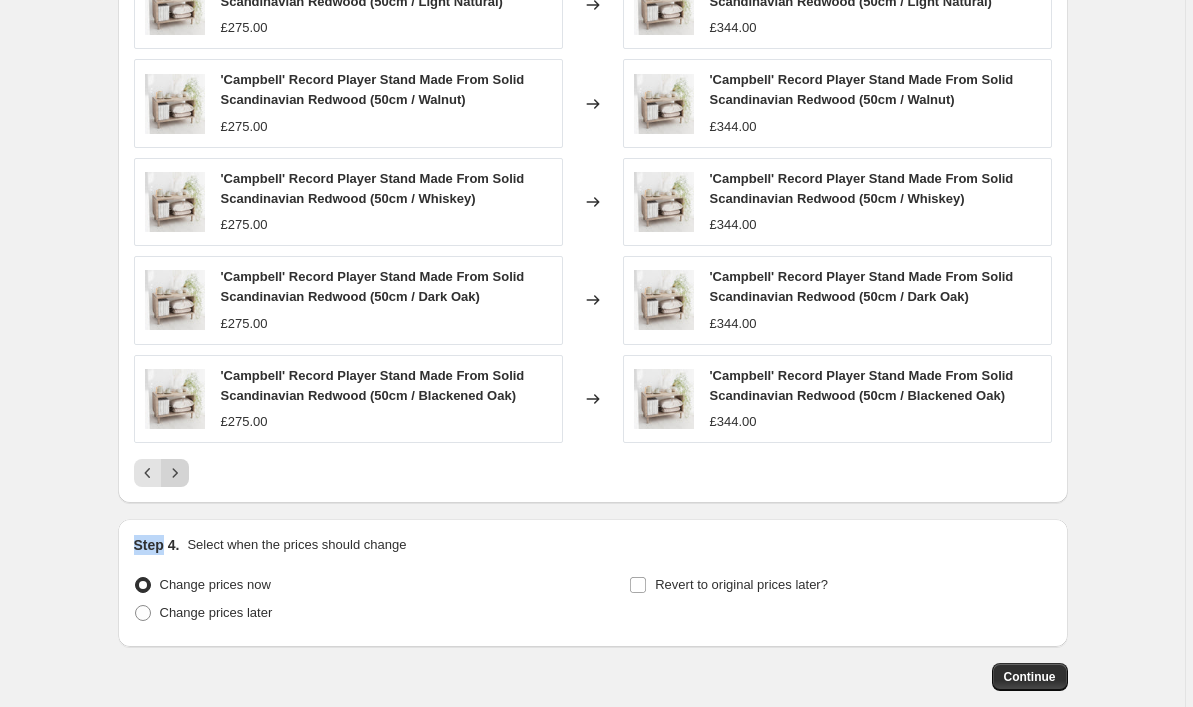 click on "PRICE CHANGE PREVIEW Over 250 product variants would be affected by this price change: 'Campbell' Record Player Stand Made From Solid Scandinavian Redwood (50cm / Light Natural) £275.00 Changed to 'Campbell' Record Player Stand Made From Solid Scandinavian Redwood (50cm / Light Natural) £344.00 'Campbell' Record Player Stand Made From Solid Scandinavian Redwood (50cm / Walnut) £275.00 Changed to 'Campbell' Record Player Stand Made From Solid Scandinavian Redwood (50cm / Walnut) £344.00 'Campbell' Record Player Stand Made From Solid Scandinavian Redwood (50cm / Whiskey) £275.00 Changed to 'Campbell' Record Player Stand Made From Solid Scandinavian Redwood (50cm / Whiskey) £344.00 'Campbell' Record Player Stand Made From Solid Scandinavian Redwood (50cm / Dark Oak) £275.00 Changed to 'Campbell' Record Player Stand Made From Solid Scandinavian Redwood (50cm / Dark Oak) £344.00 'Campbell' Record Player Stand Made From Solid Scandinavian Redwood (50cm / Blackened Oak) £275.00 Changed to £344.00" at bounding box center [593, 197] 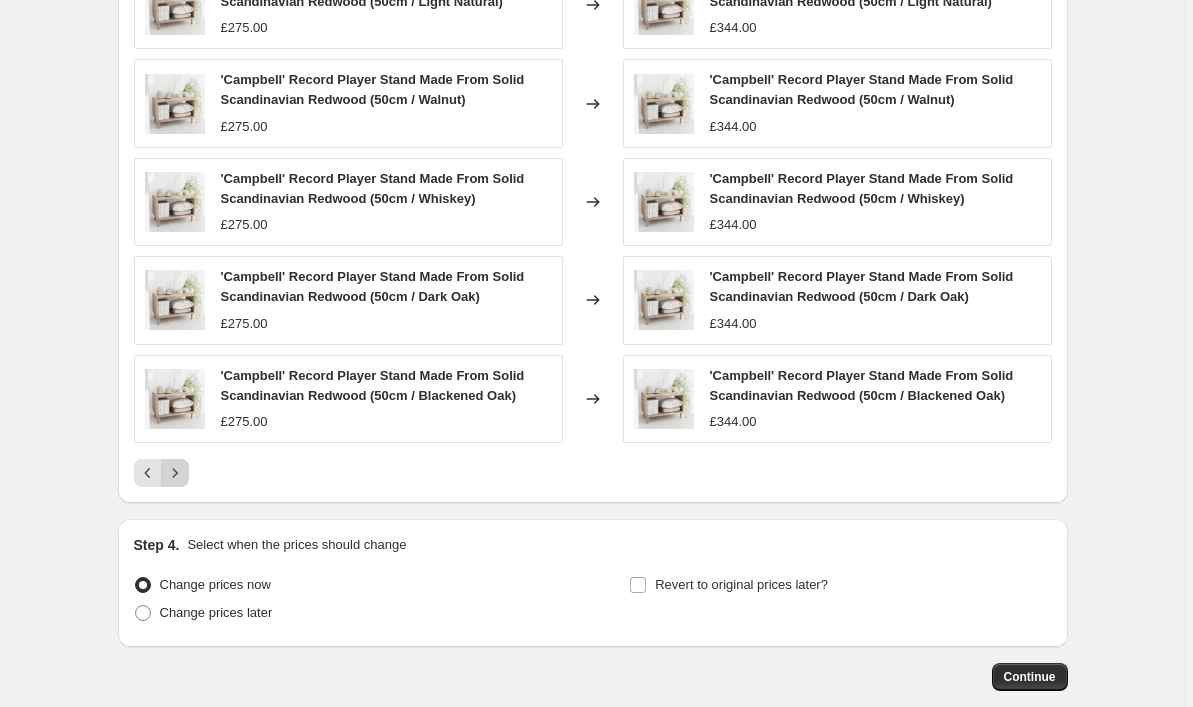 click 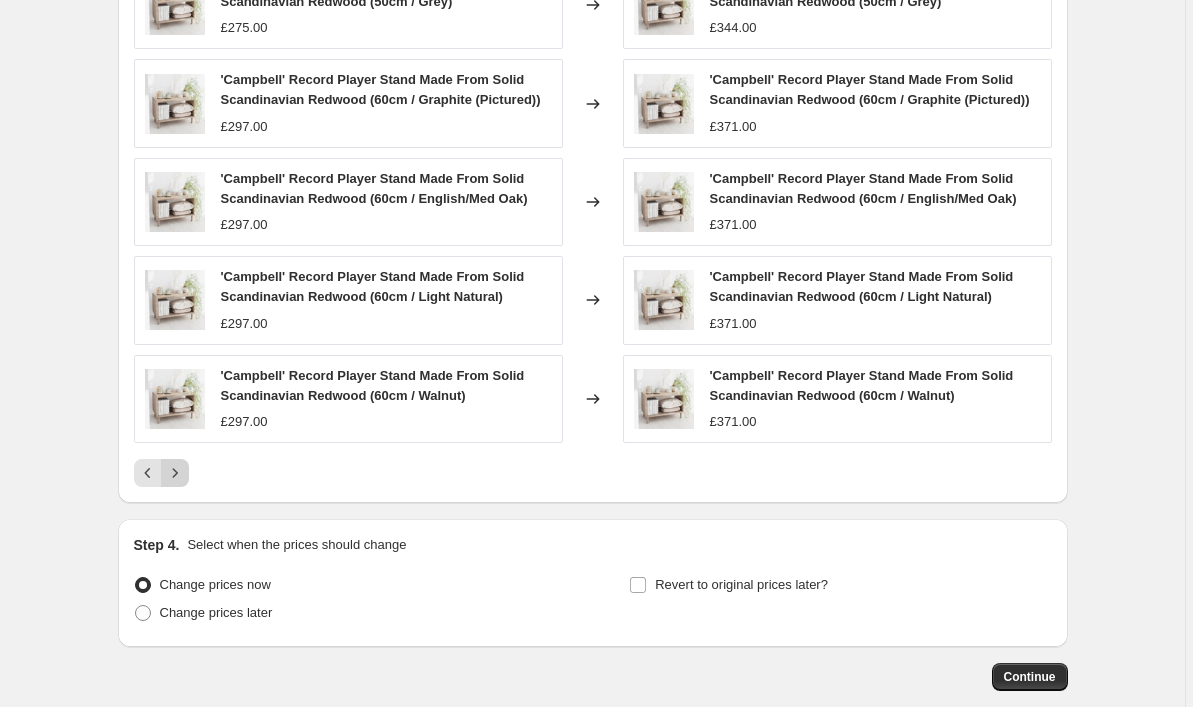 click on "'Campbell' Record Player Stand Made From Solid Scandinavian Redwood (50cm / Grey) [PRICE] Changed to 'Campbell' Record Player Stand Made From Solid Scandinavian Redwood (50cm / Grey) [PRICE] 'Campbell' Record Player Stand Made From Solid Scandinavian Redwood (60cm / Graphite (Pictured)) [PRICE] Changed to 'Campbell' Record Player Stand Made From Solid Scandinavian Redwood (60cm / Graphite (Pictured)) [PRICE] 'Campbell' Record Player Stand Made From Solid Scandinavian Redwood (60cm / English/Med Oak) [PRICE] Changed to 'Campbell' Record Player Stand Made From Solid Scandinavian Redwood (60cm / English/Med Oak) [PRICE] 'Campbell' Record Player Stand Made From Solid Scandinavian Redwood (60cm / Light Natural) [PRICE] Changed to 'Campbell' Record Player Stand Made From Solid Scandinavian Redwood (60cm / Light Natural) [PRICE] 'Campbell' Record Player Stand Made From Solid Scandinavian Redwood (60cm / Walnut) [PRICE] Changed to [PRICE]" at bounding box center (593, 224) 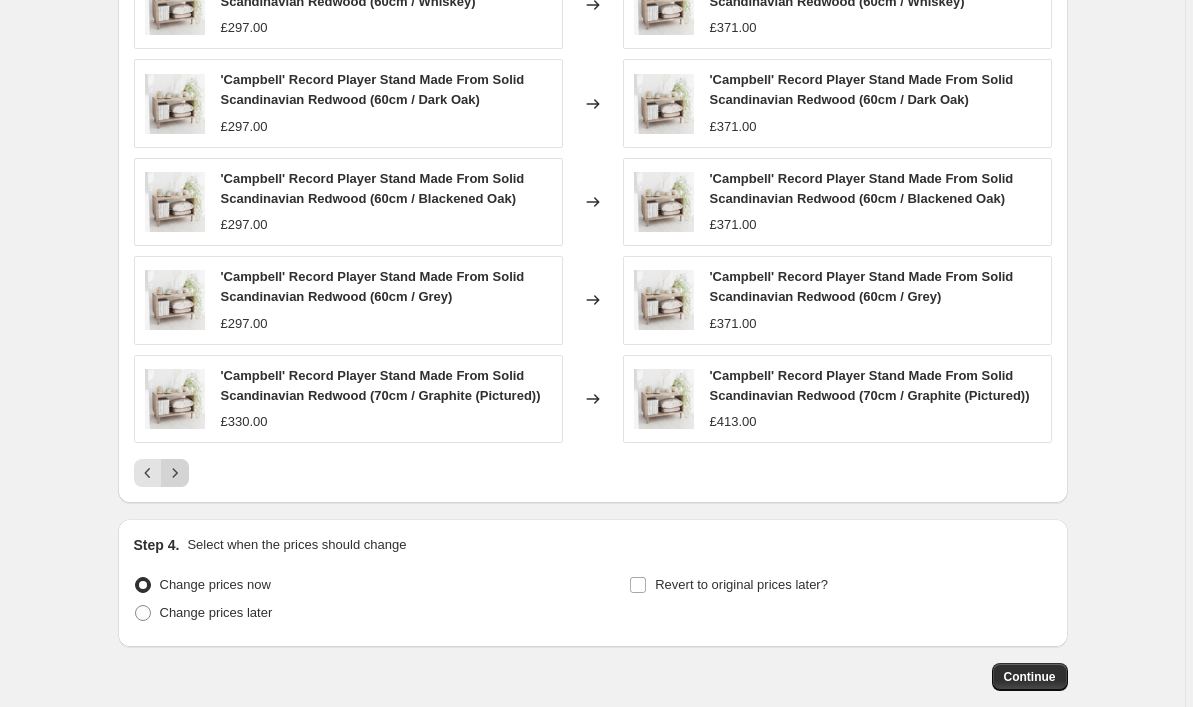 click 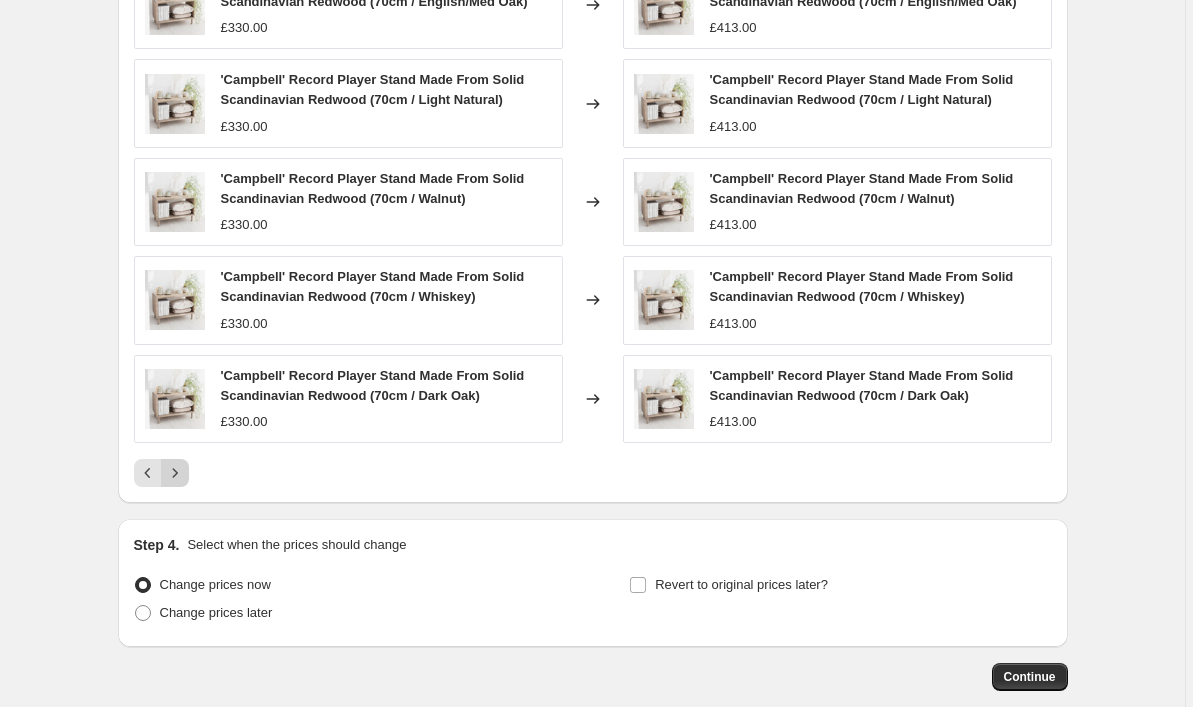 click on "PRICE CHANGE PREVIEW Over 250 product variants would be affected by this price change: 'Campbell' Record Player Stand Made From Solid Scandinavian Redwood (70cm / English/Med Oak) £330.00 Changed to 'Campbell' Record Player Stand Made From Solid Scandinavian Redwood (70cm / English/Med Oak) £413.00 'Campbell' Record Player Stand Made From Solid Scandinavian Redwood (70cm / Light Natural) £330.00 Changed to 'Campbell' Record Player Stand Made From Solid Scandinavian Redwood (70cm / Light Natural) £413.00 'Campbell' Record Player Stand Made From Solid Scandinavian Redwood (70cm / Walnut) £330.00 Changed to 'Campbell' Record Player Stand Made From Solid Scandinavian Redwood (70cm / Walnut) £413.00 'Campbell' Record Player Stand Made From Solid Scandinavian Redwood (70cm / Whiskey) £330.00 Changed to 'Campbell' Record Player Stand Made From Solid Scandinavian Redwood (70cm / Whiskey) £413.00 'Campbell' Record Player Stand Made From Solid Scandinavian Redwood (70cm / Dark Oak) £330.00 Changed to £413.00" at bounding box center [593, 197] 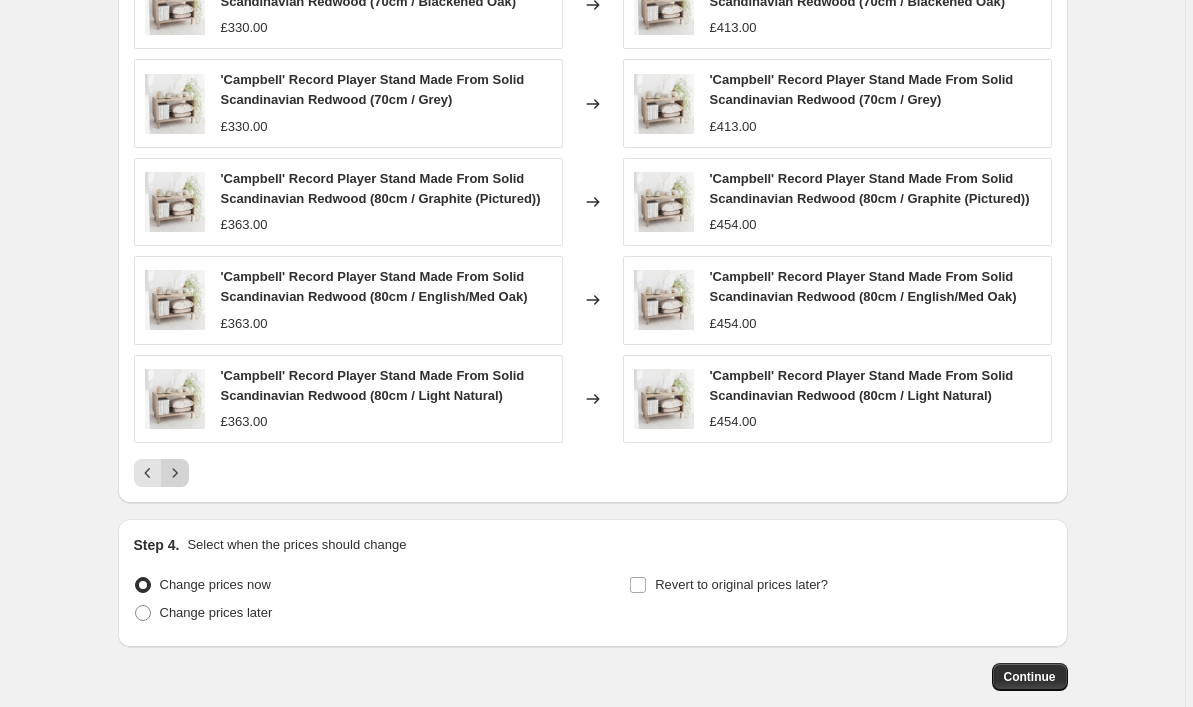 click at bounding box center [175, 473] 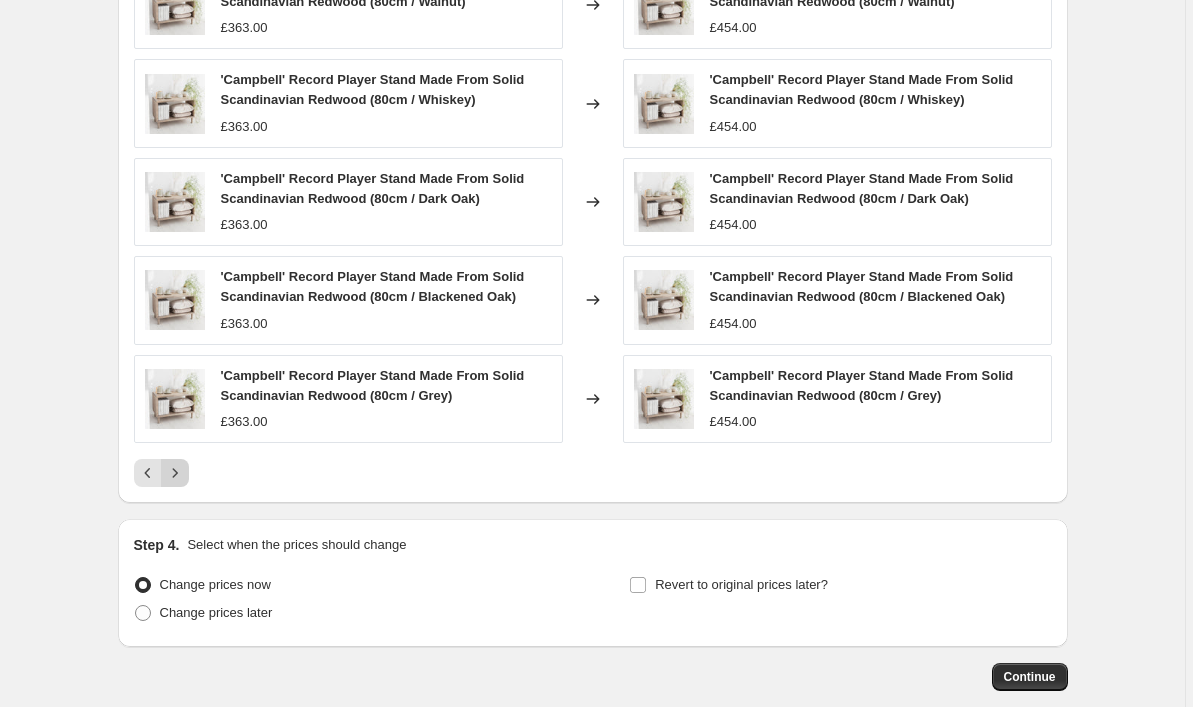 click 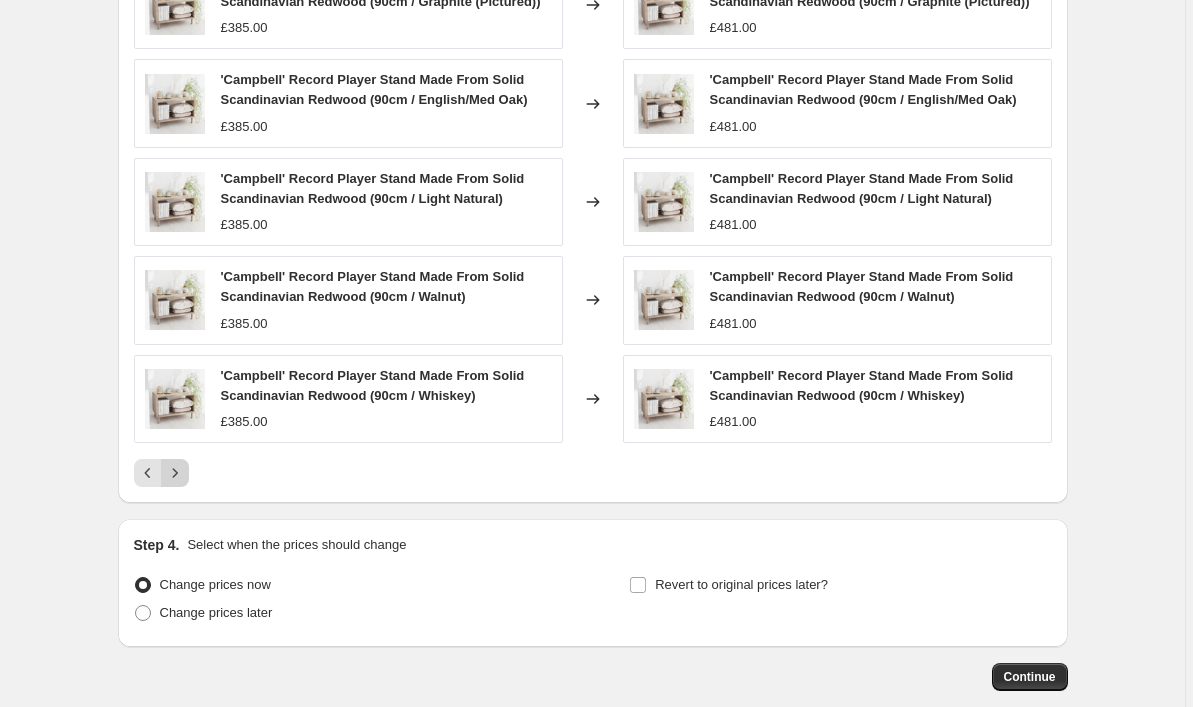 click at bounding box center [175, 473] 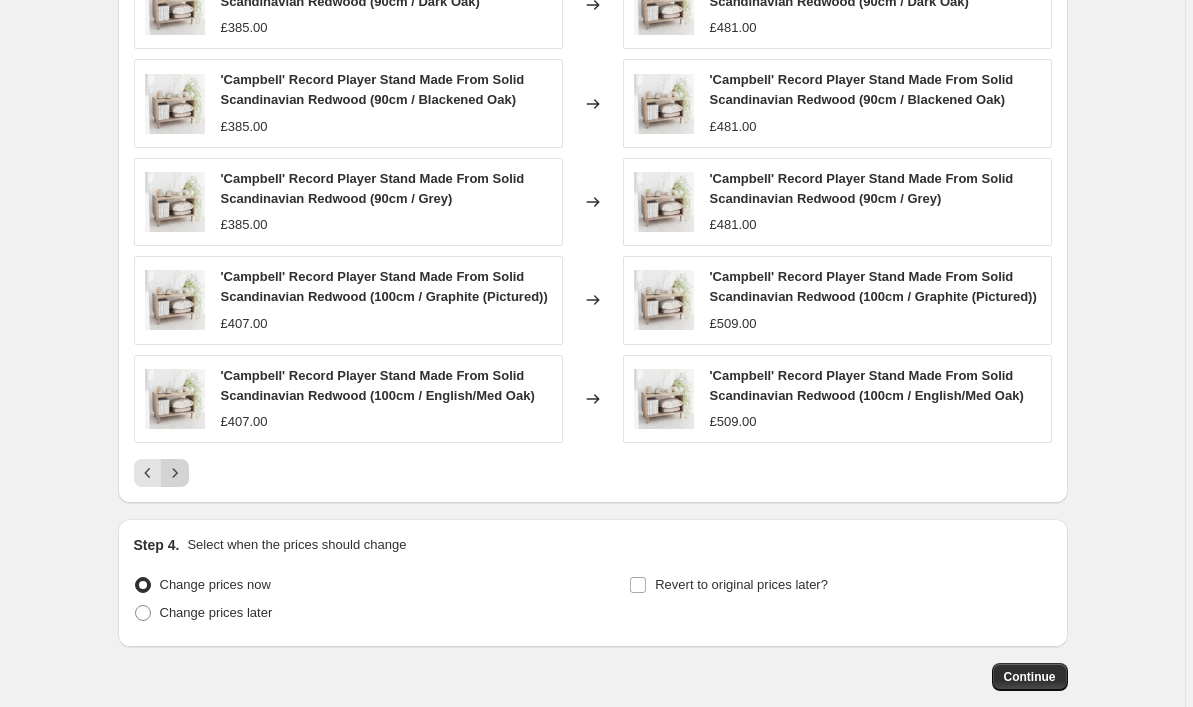 click at bounding box center [175, 473] 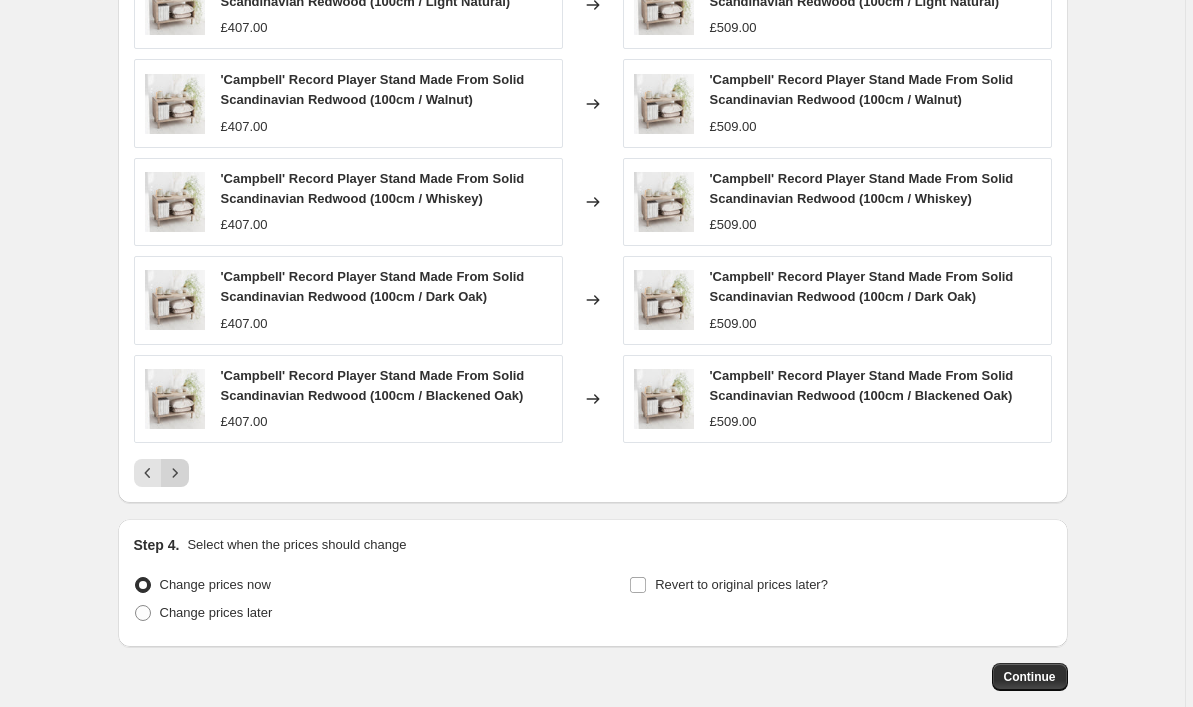 click 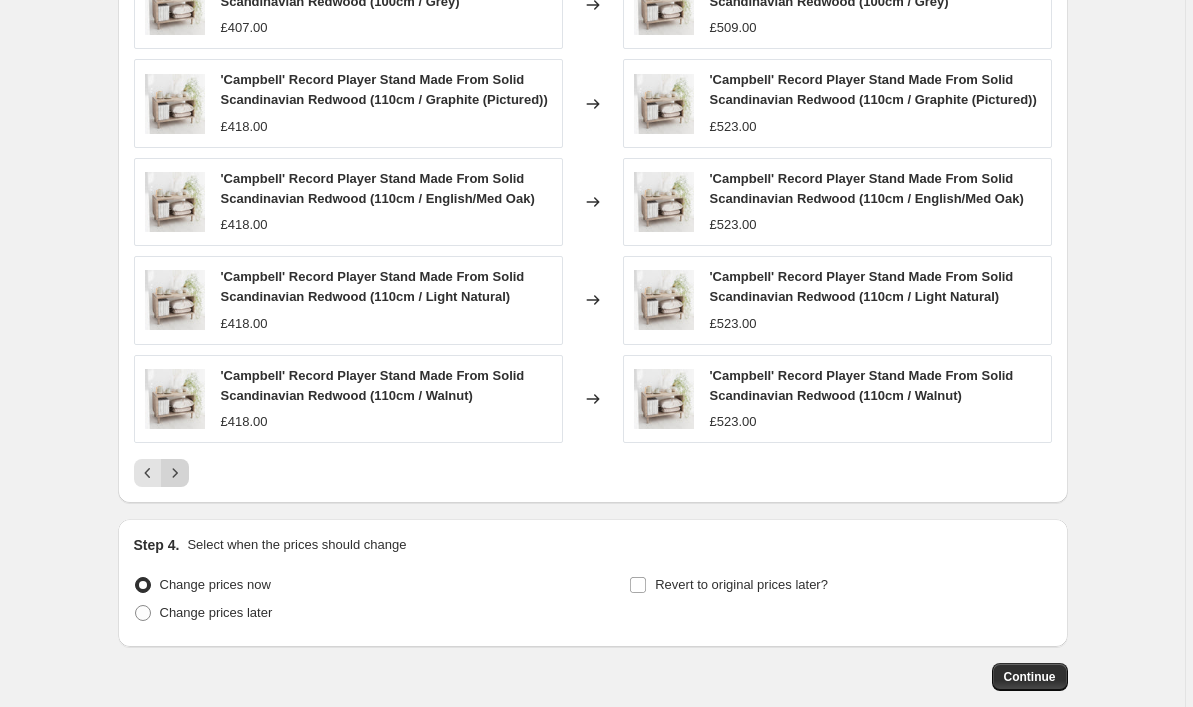 click at bounding box center (175, 473) 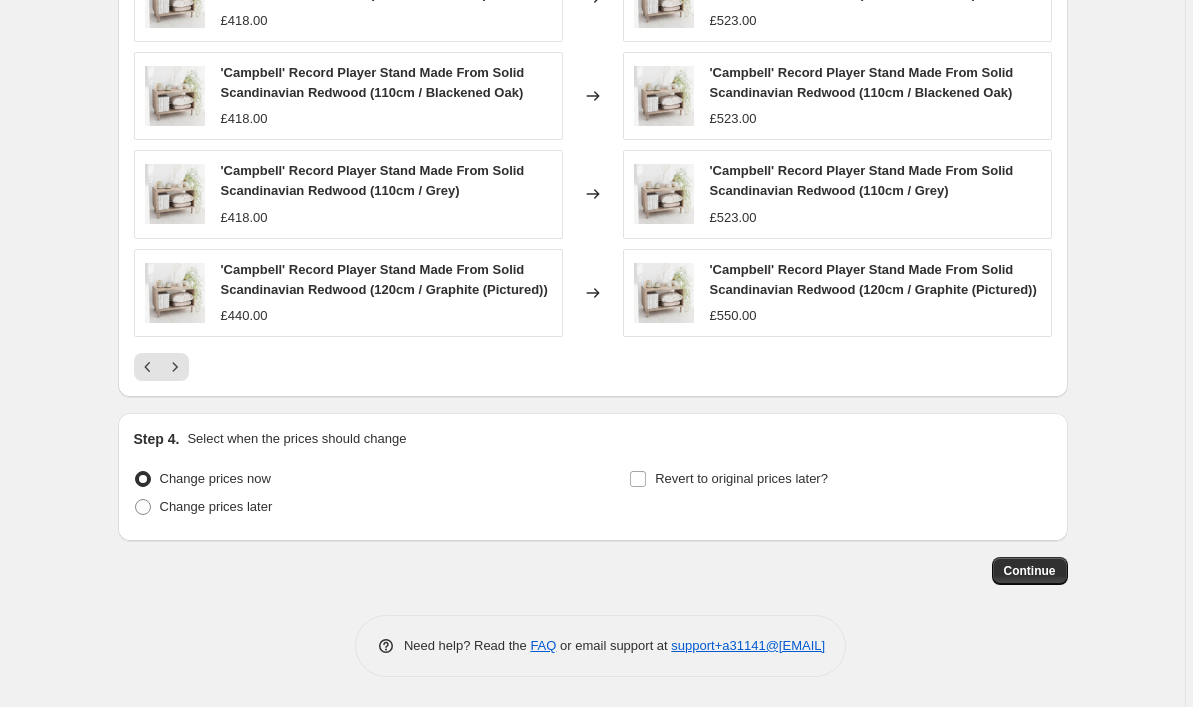 scroll, scrollTop: 1344, scrollLeft: 0, axis: vertical 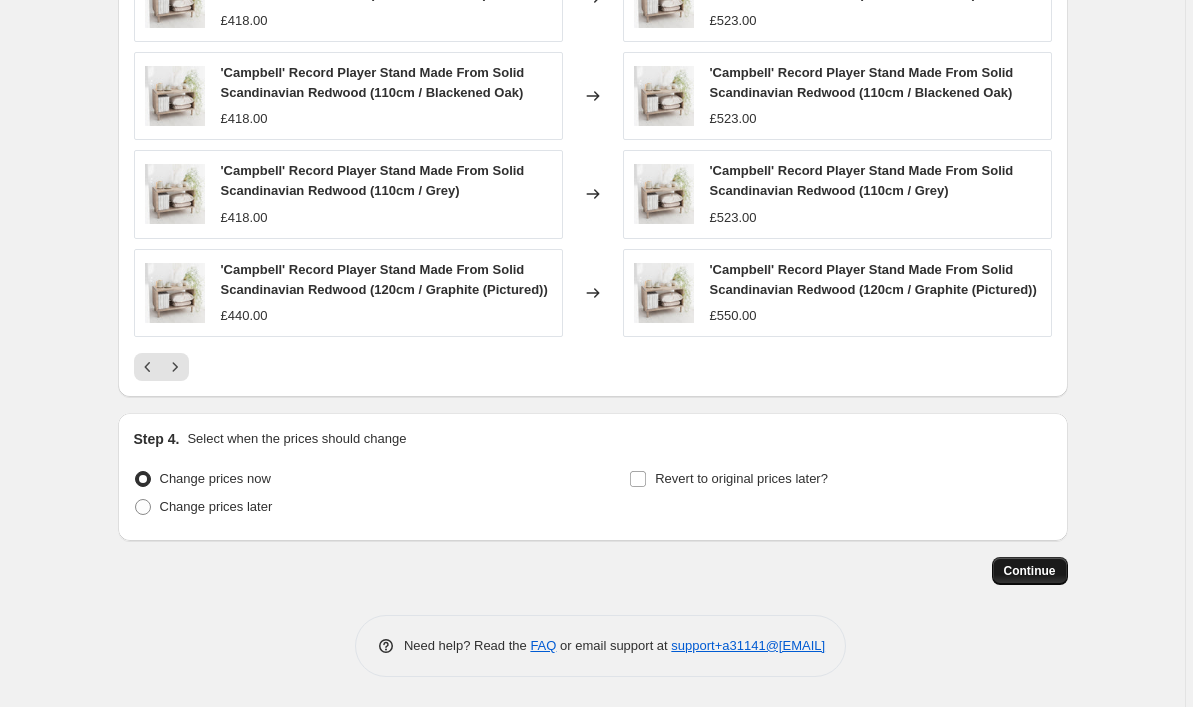 click on "Continue" at bounding box center [1030, 571] 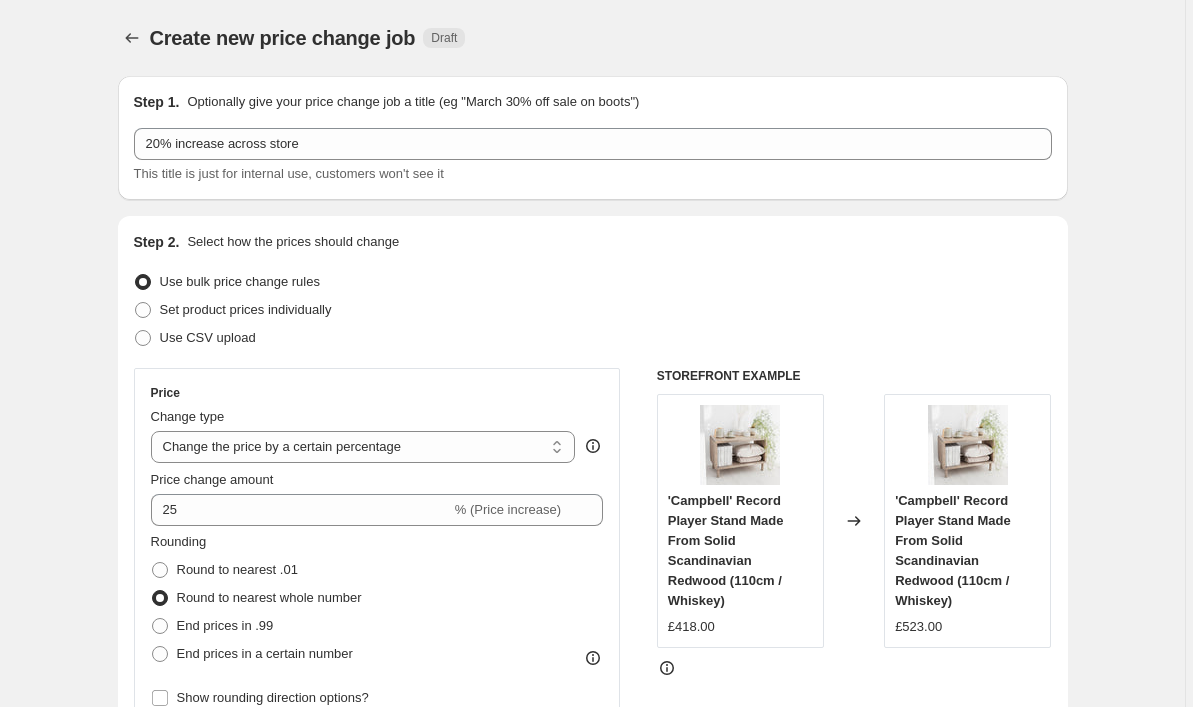 scroll, scrollTop: 1344, scrollLeft: 0, axis: vertical 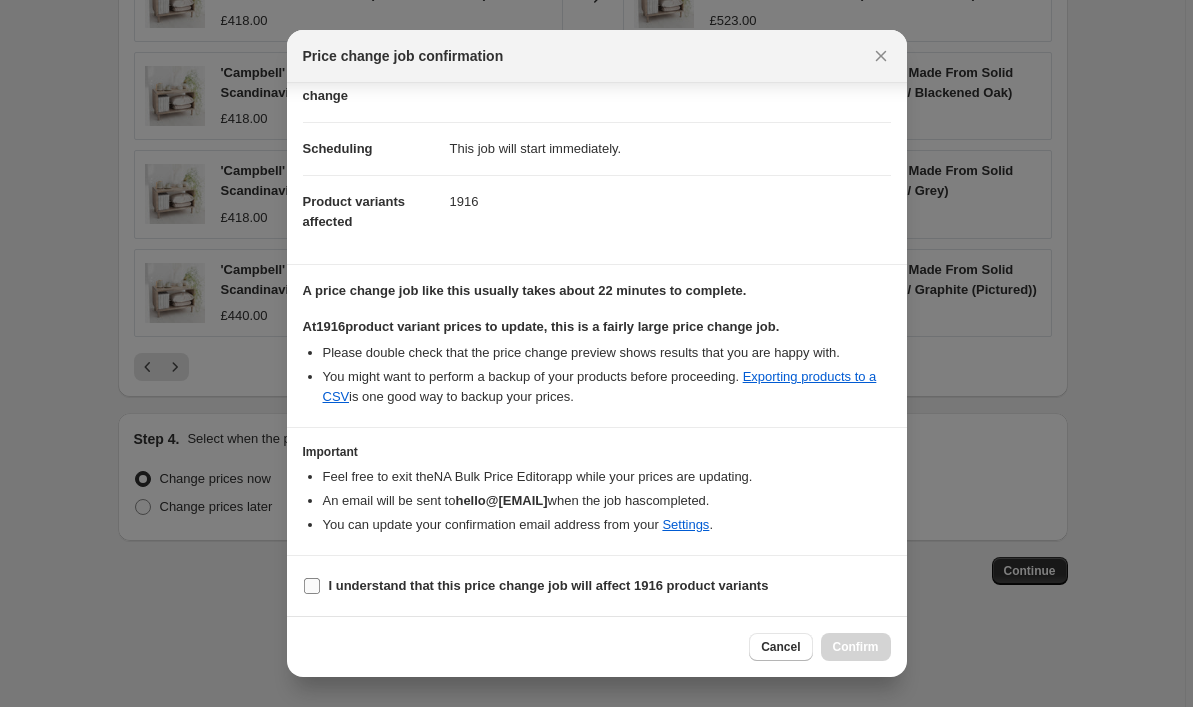 click on "I understand that this price change job will affect 1916 product variants" at bounding box center [549, 585] 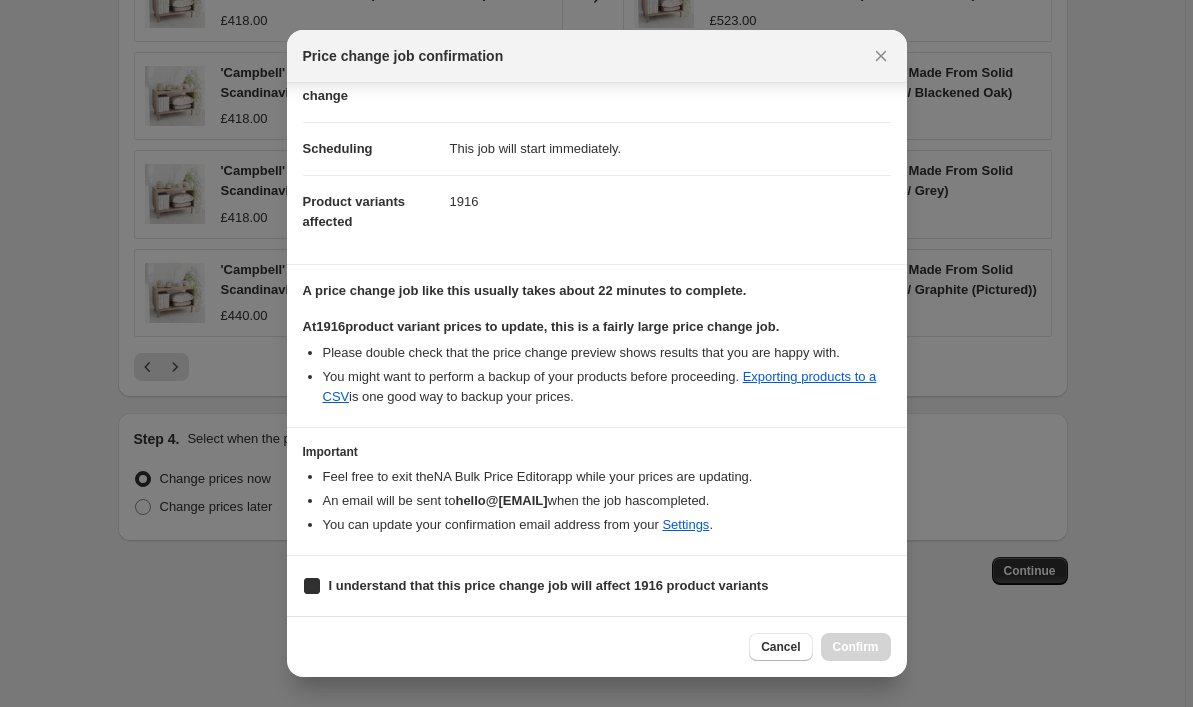 checkbox on "true" 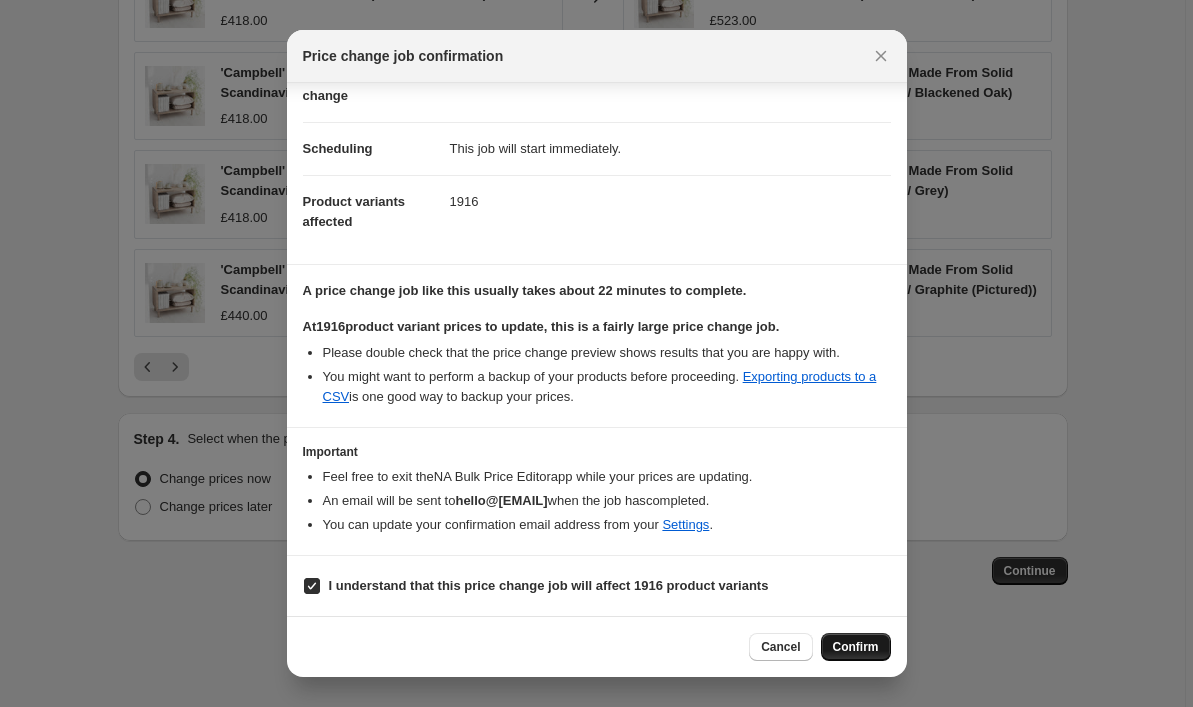 click on "Confirm" at bounding box center (856, 647) 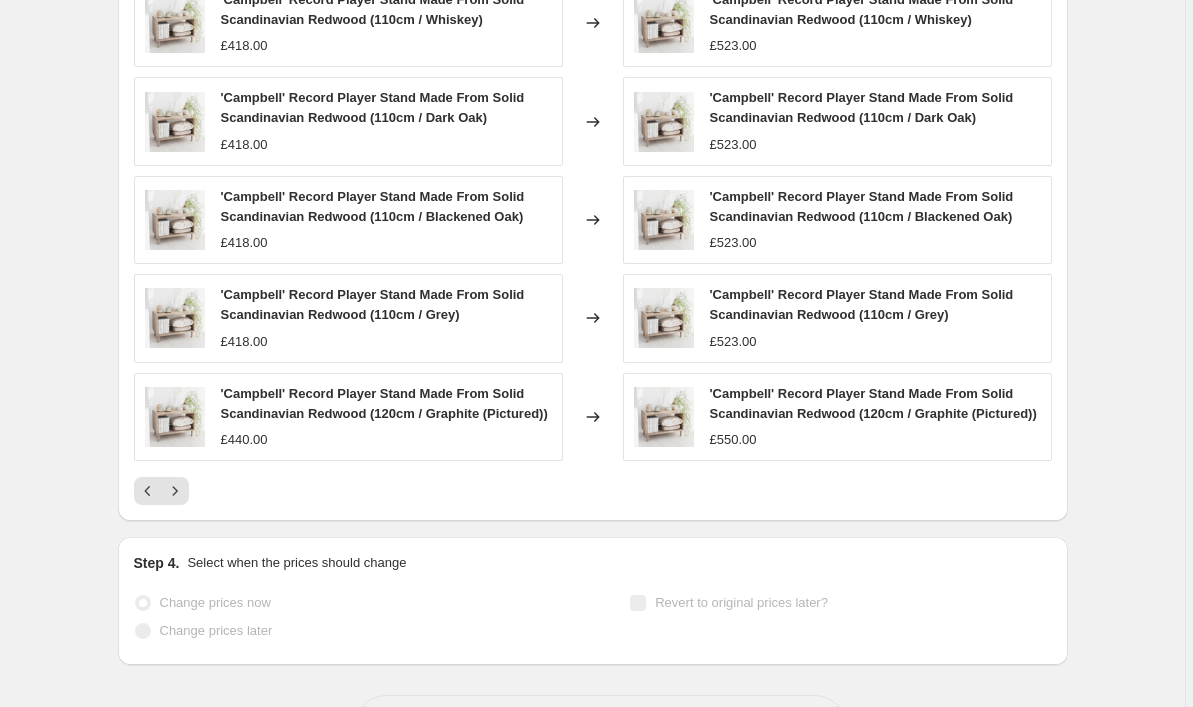 scroll, scrollTop: 1269, scrollLeft: 0, axis: vertical 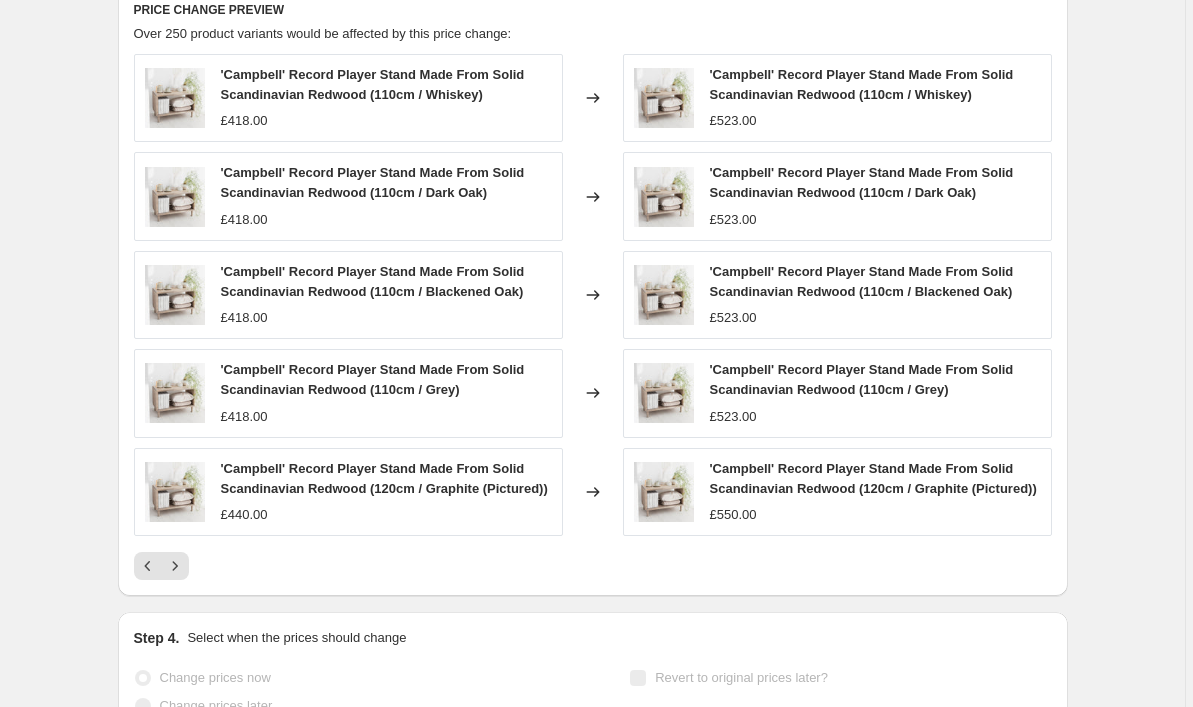select on "percentage" 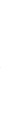 scroll, scrollTop: 0, scrollLeft: 0, axis: both 